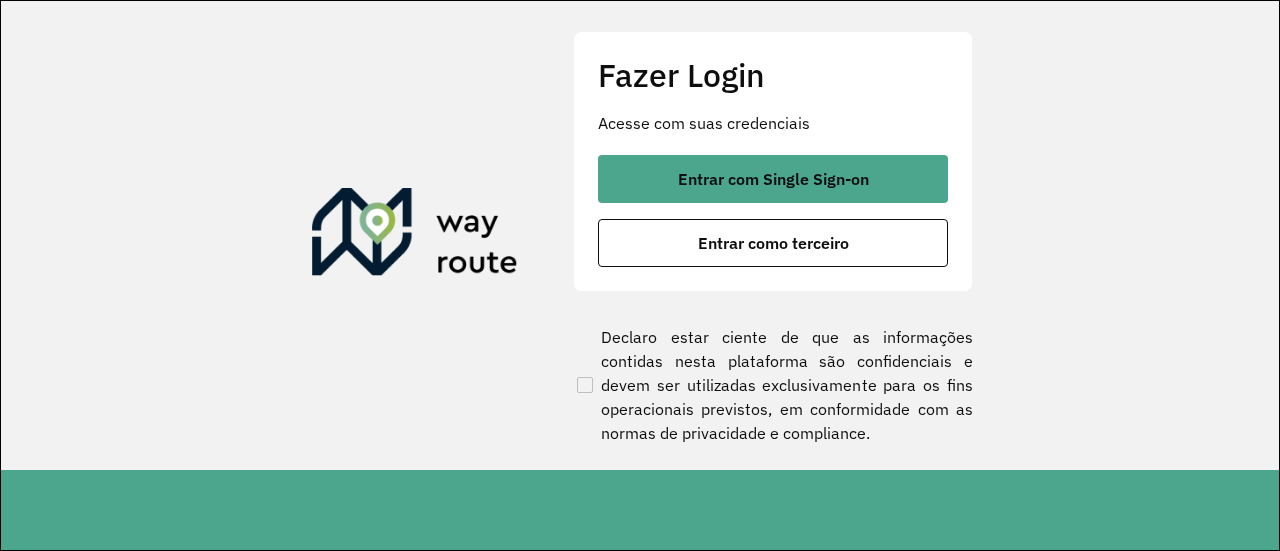 scroll, scrollTop: 0, scrollLeft: 0, axis: both 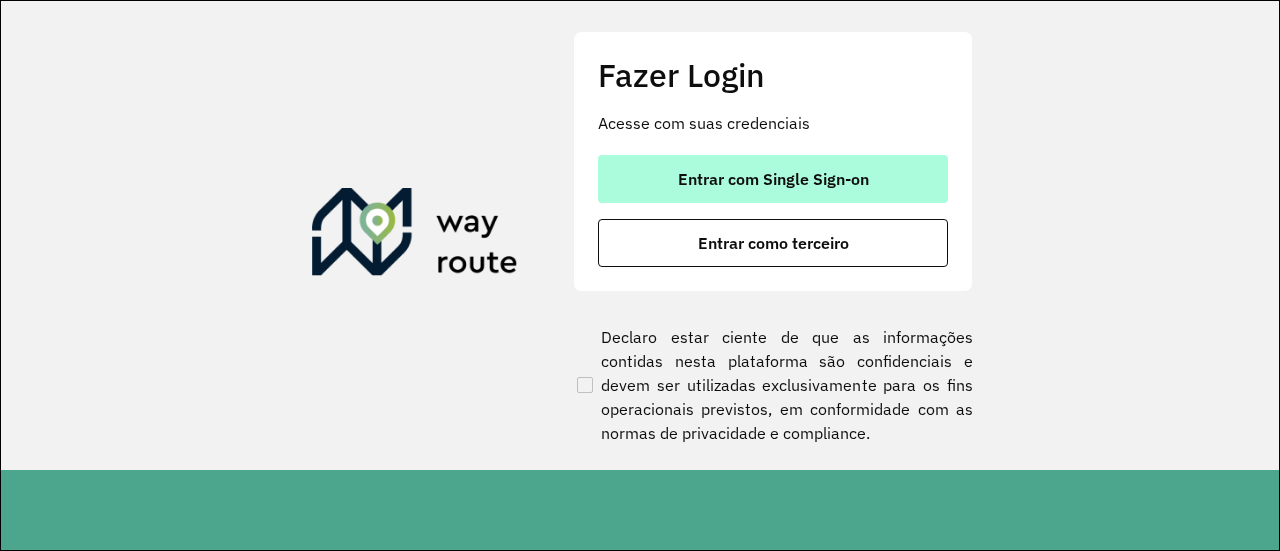click on "Entrar com Single Sign-on" at bounding box center (773, 179) 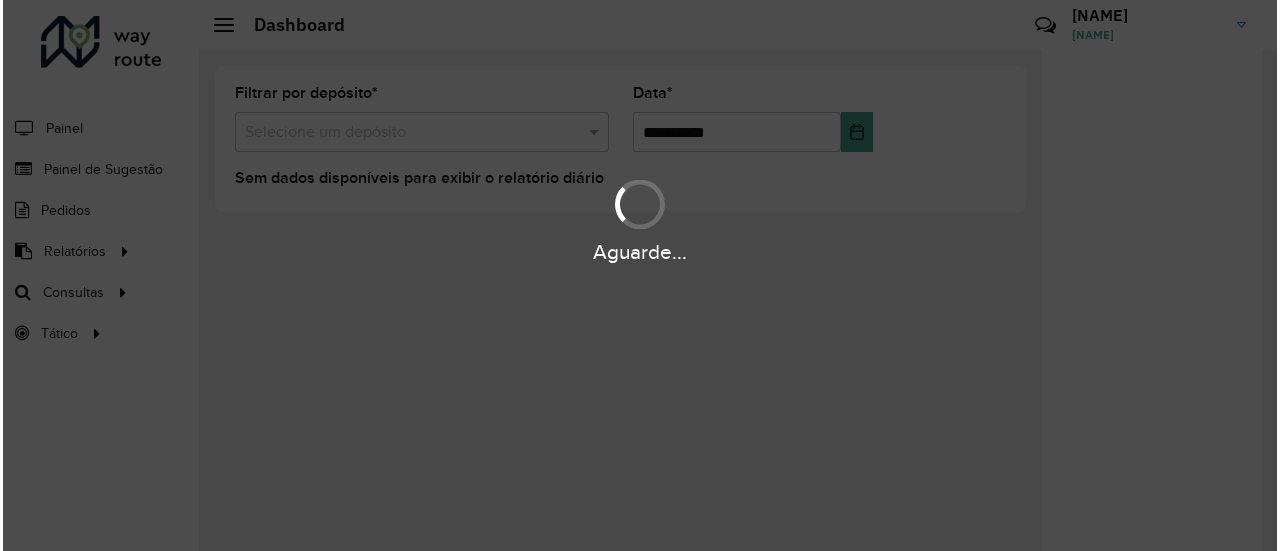 scroll, scrollTop: 0, scrollLeft: 0, axis: both 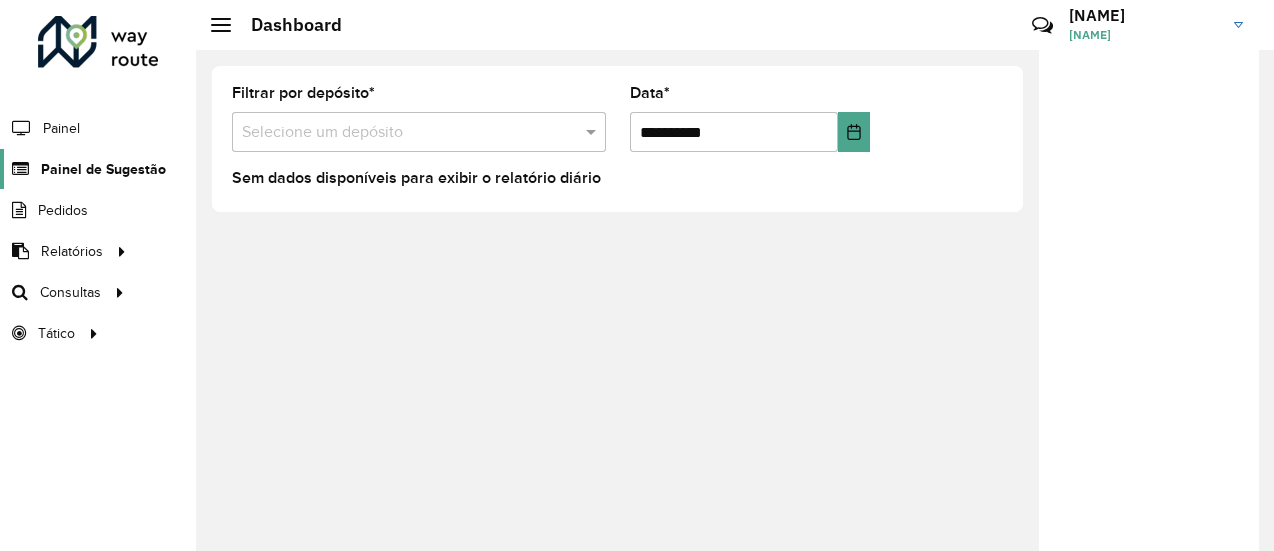 click on "Painel de Sugestão" 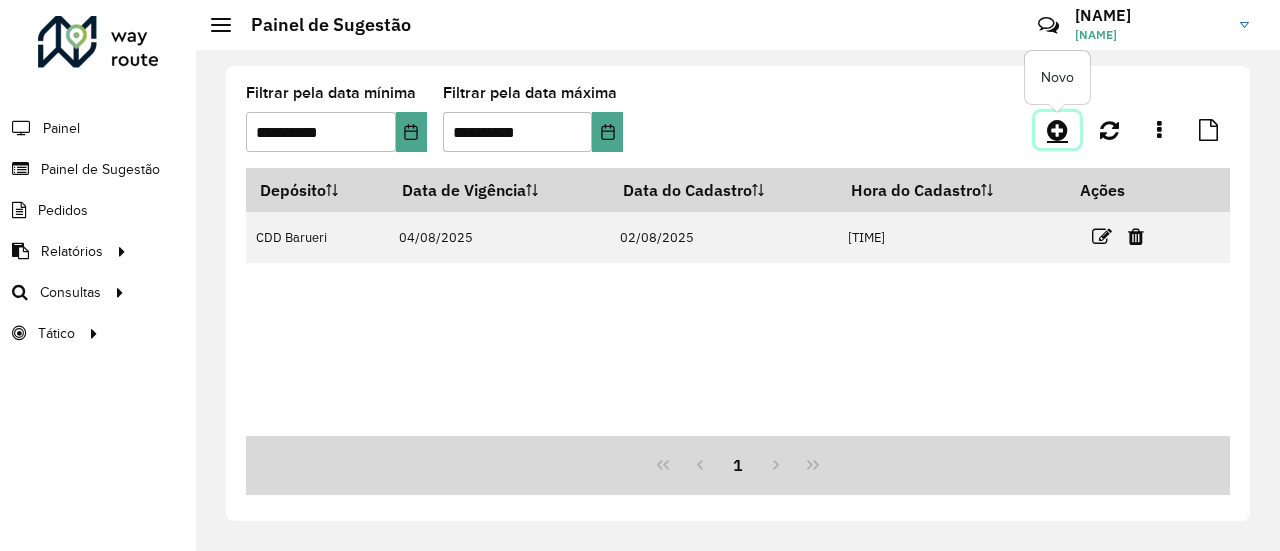 click 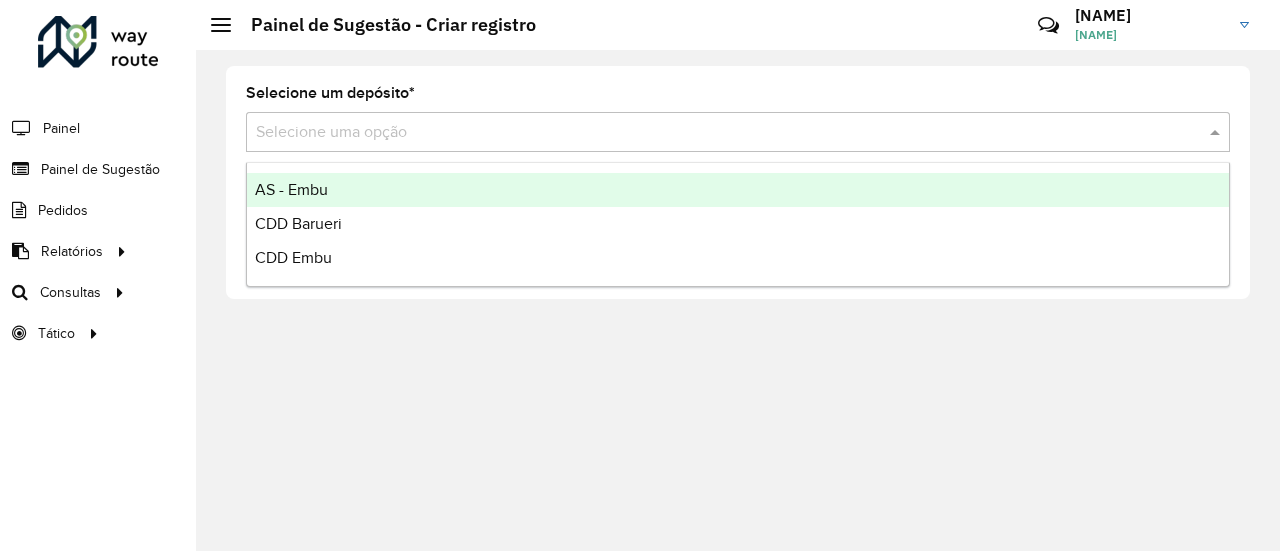 click at bounding box center [718, 133] 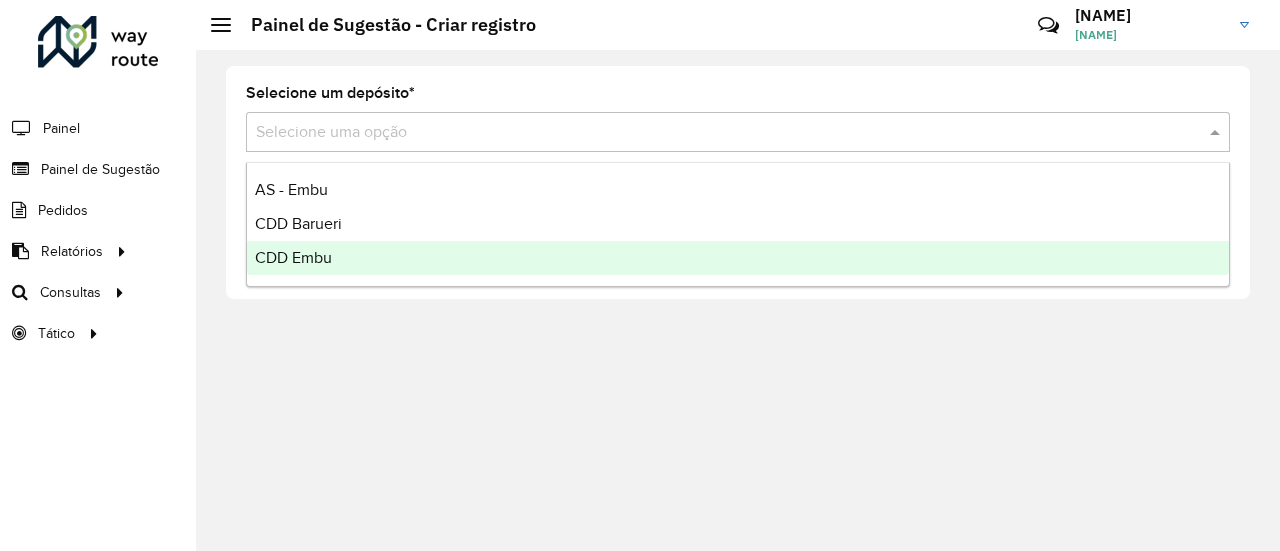 click on "CDD Embu" at bounding box center (738, 258) 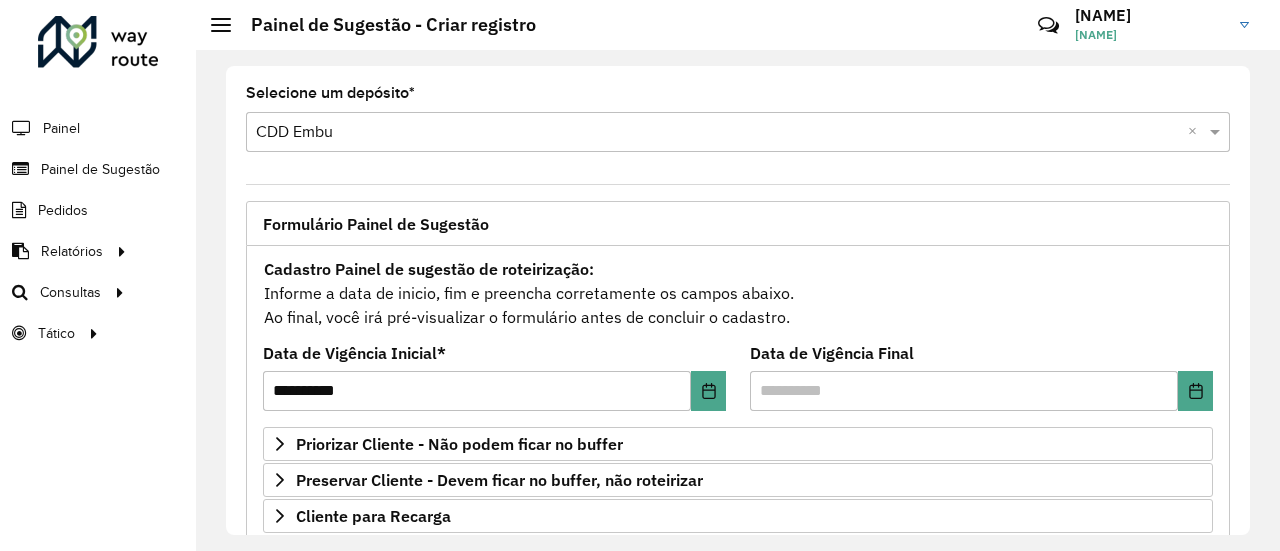 click 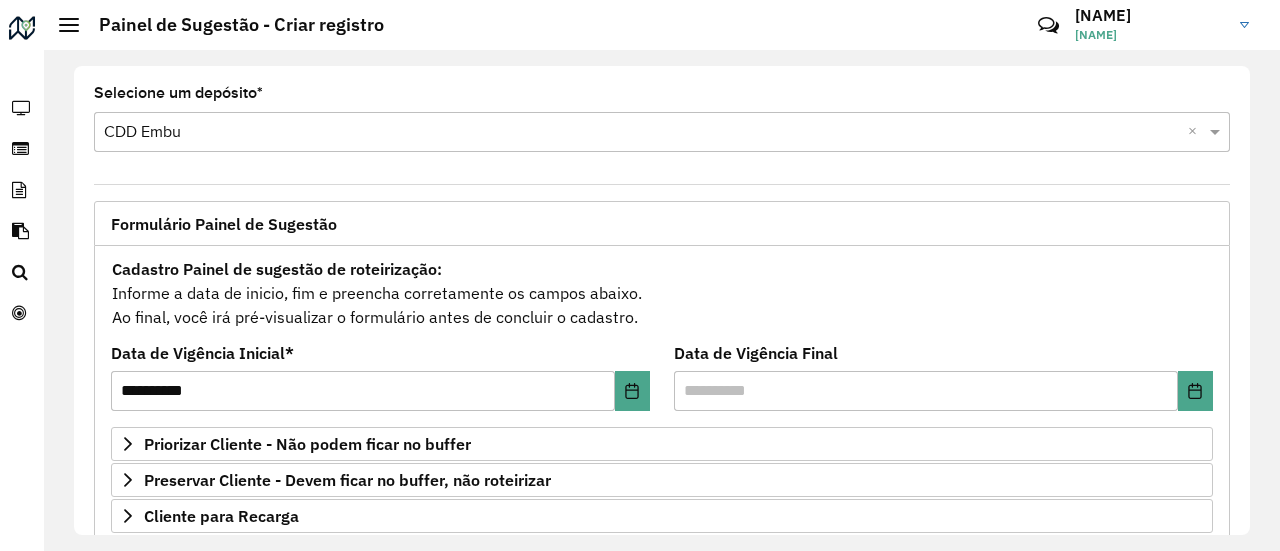scroll, scrollTop: 410, scrollLeft: 0, axis: vertical 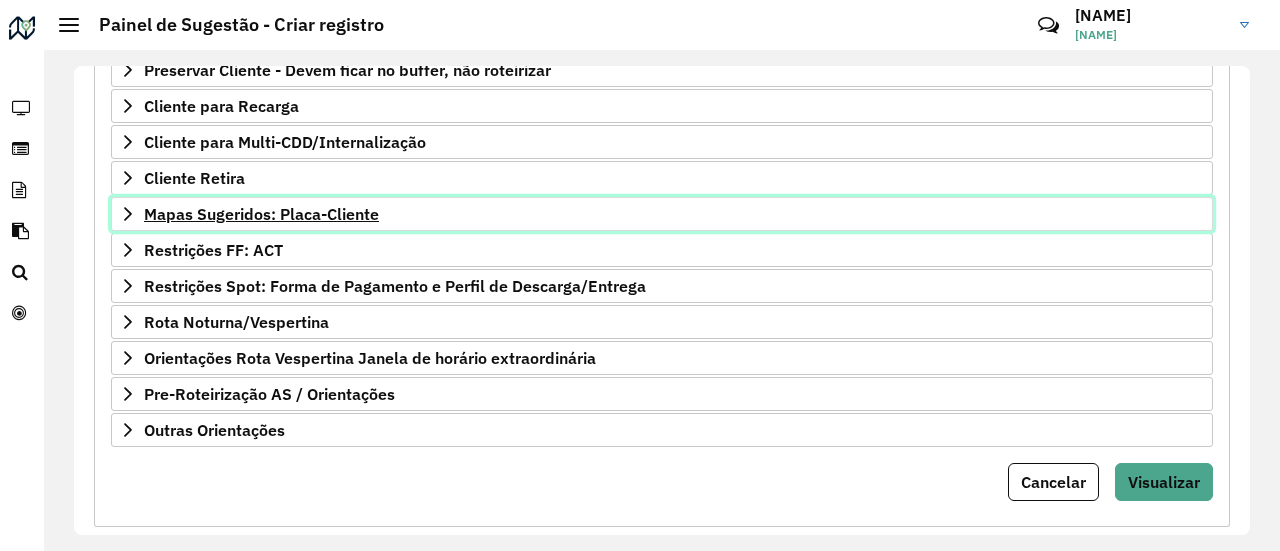 click on "Mapas Sugeridos: Placa-Cliente" at bounding box center (662, 214) 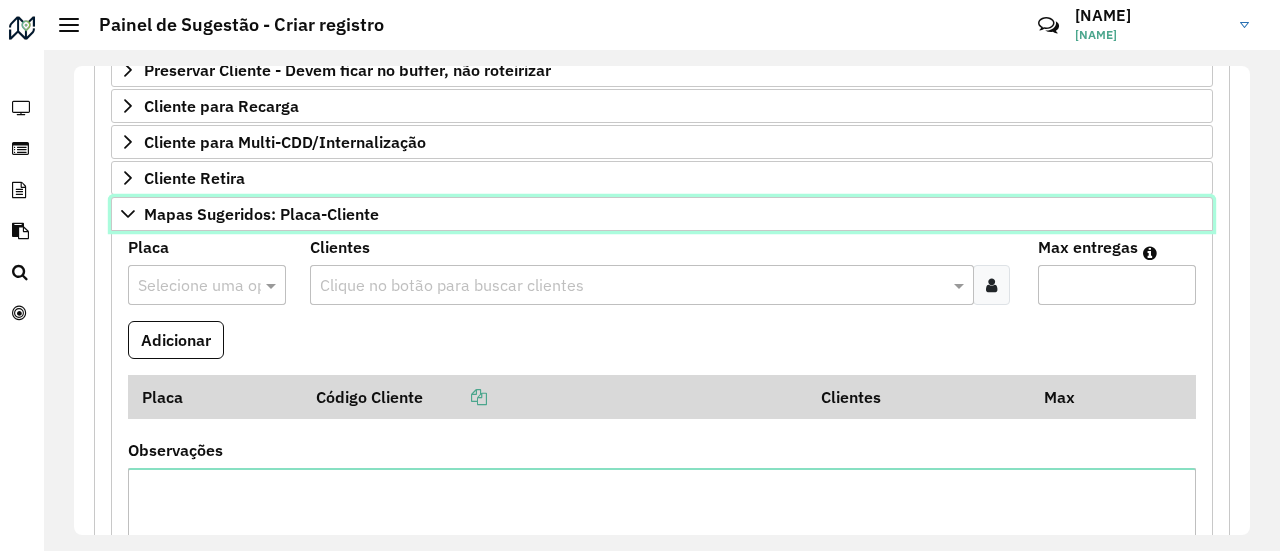 scroll, scrollTop: 0, scrollLeft: 0, axis: both 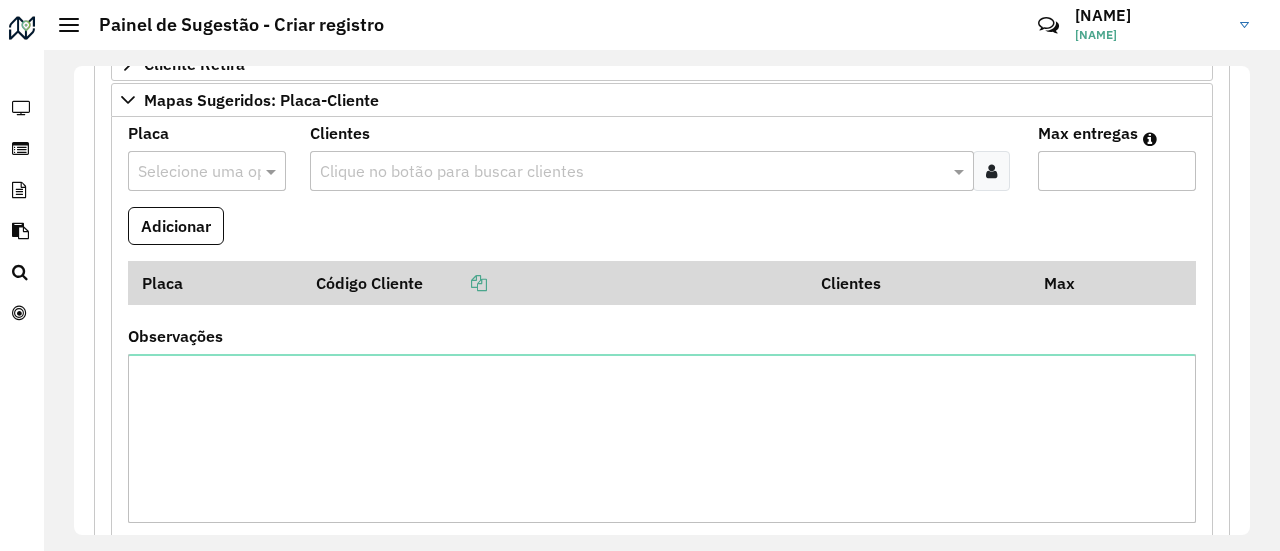 click at bounding box center (632, 172) 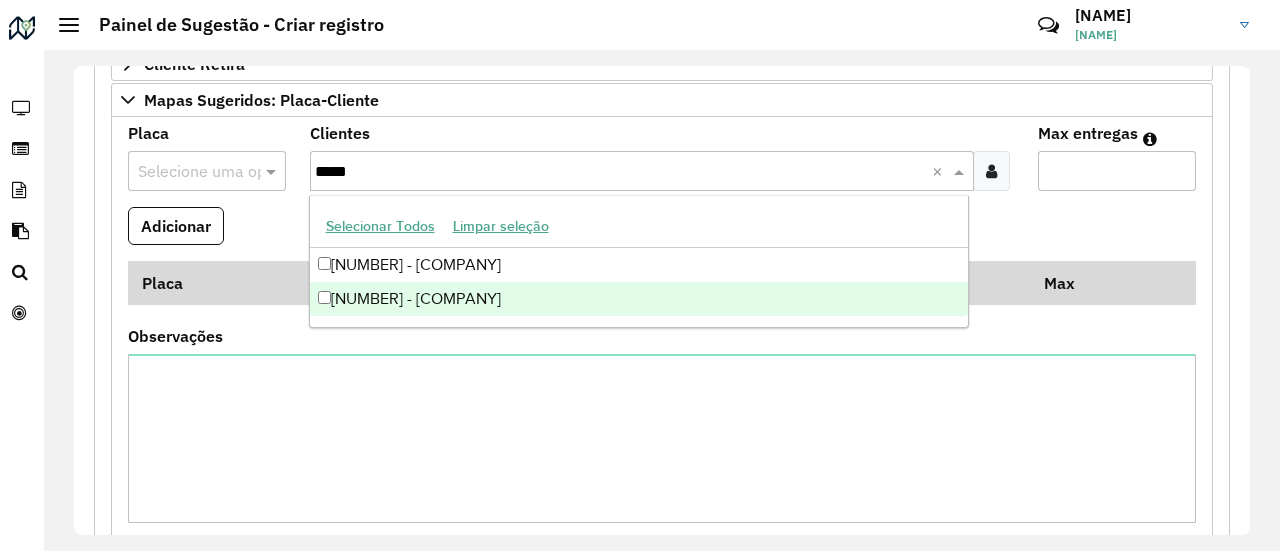click on "[NUMBER] - [COMPANY]" at bounding box center (639, 299) 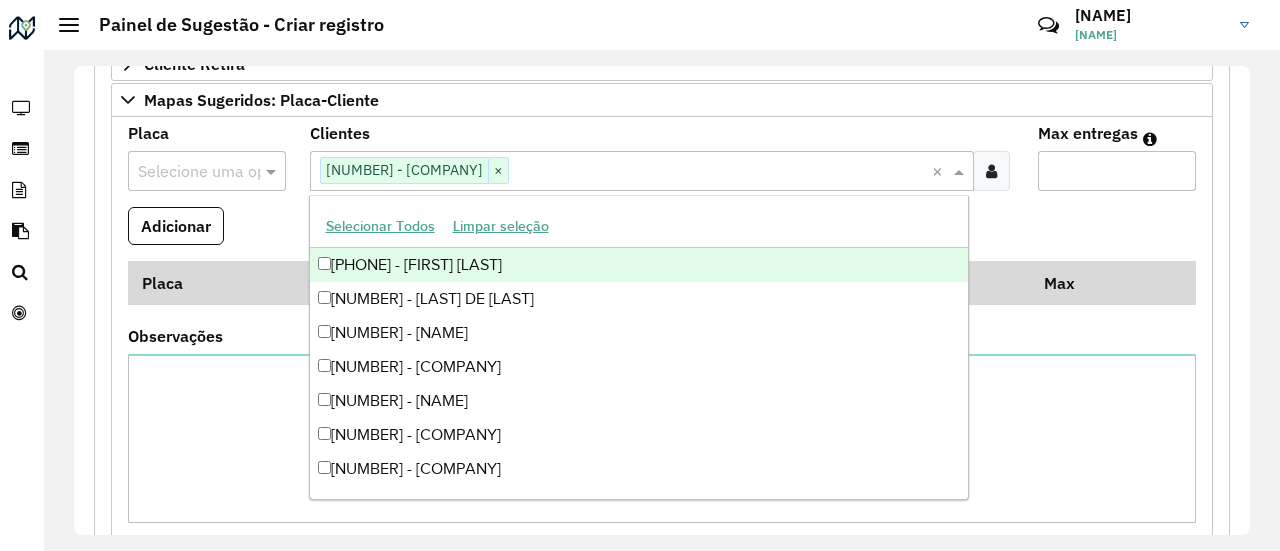 click on "Max entregas" at bounding box center (1117, 171) 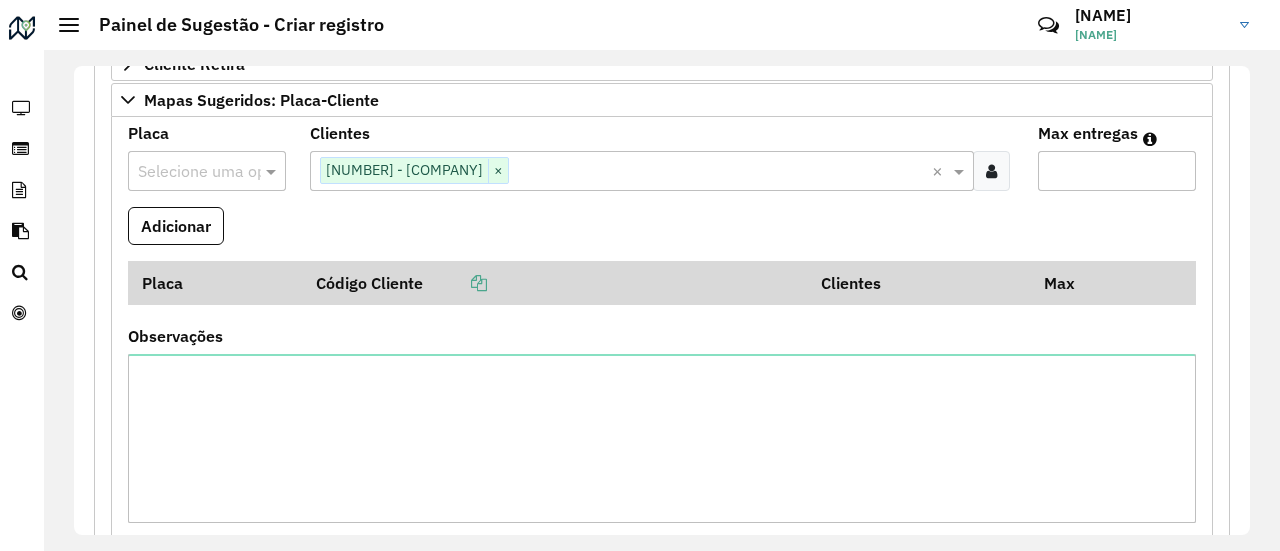 type on "*" 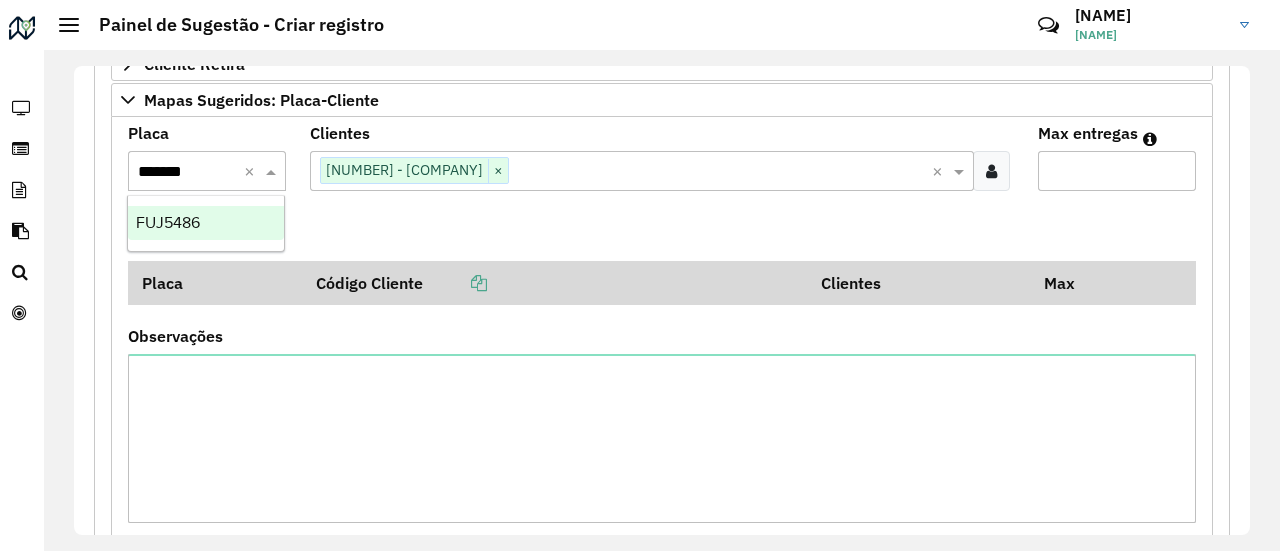 click on "FUJ5486" at bounding box center [205, 223] 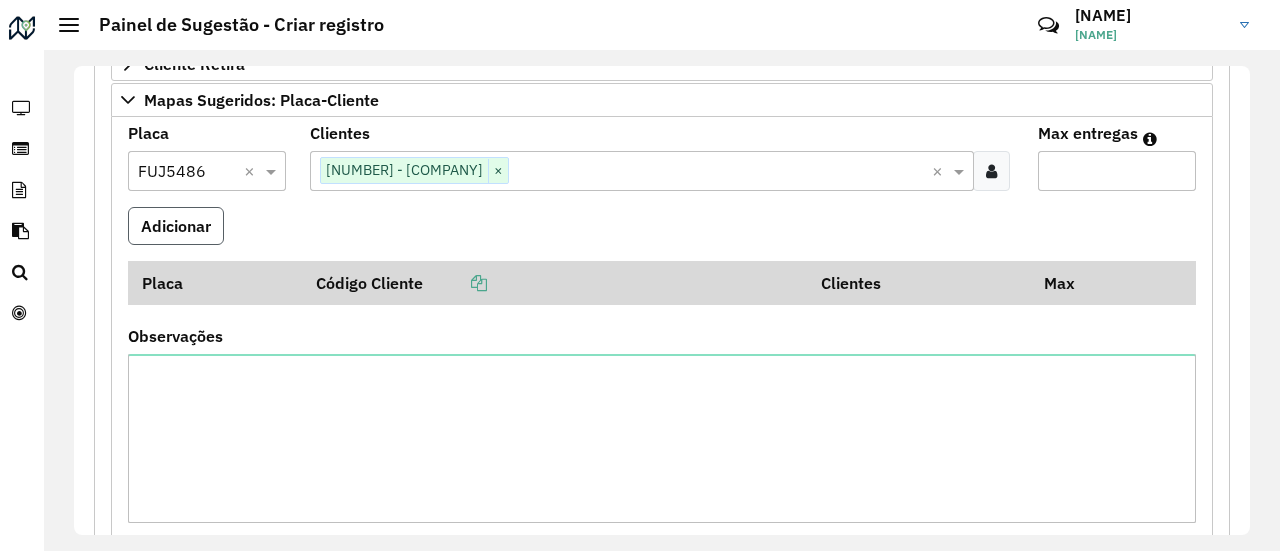 click on "Adicionar" at bounding box center [176, 226] 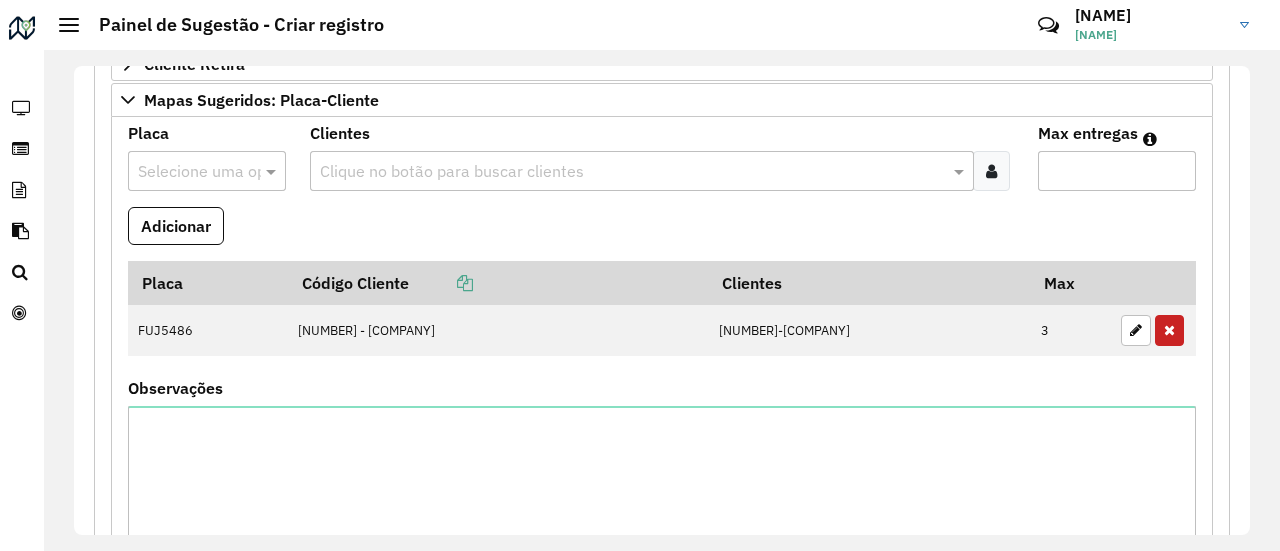 click on "Adicionar" at bounding box center (662, 234) 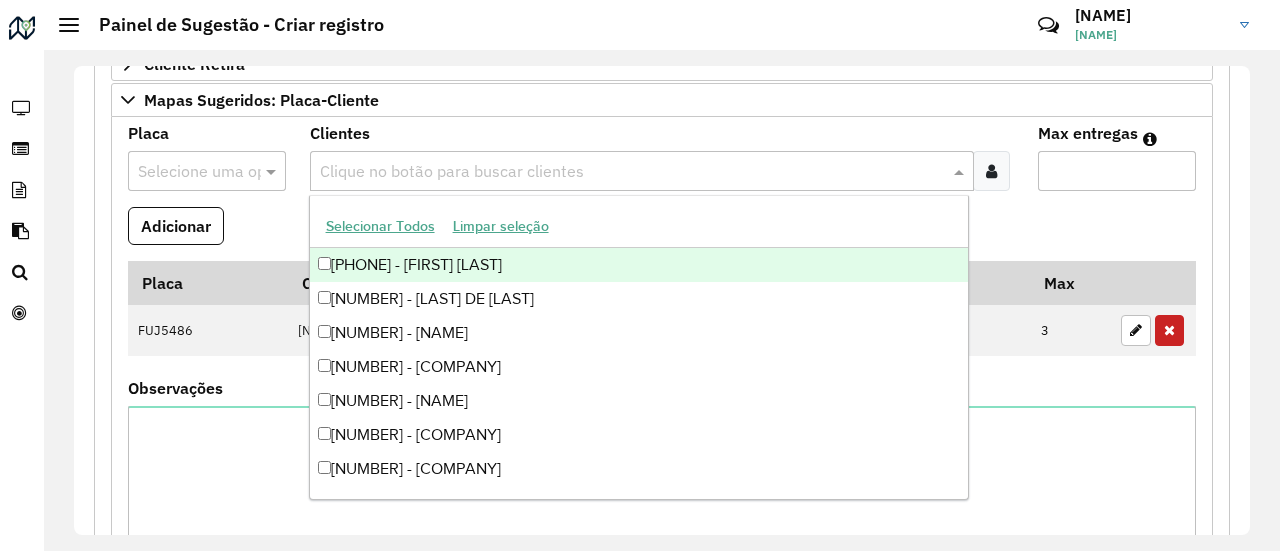 click at bounding box center (632, 172) 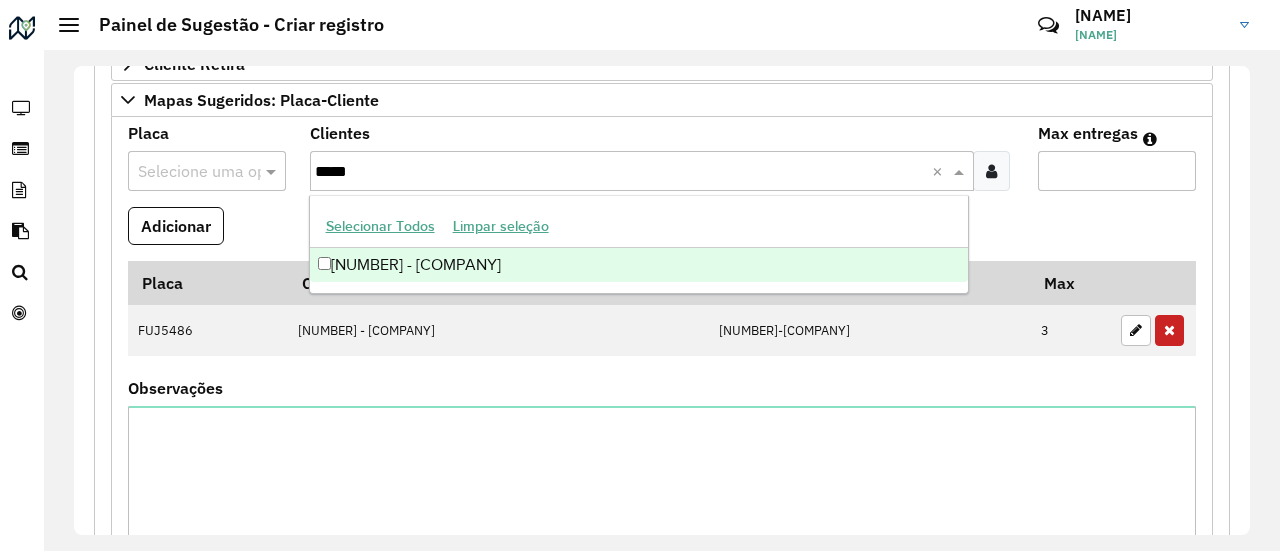 click on "[NUMBER] - [COMPANY]" at bounding box center [639, 265] 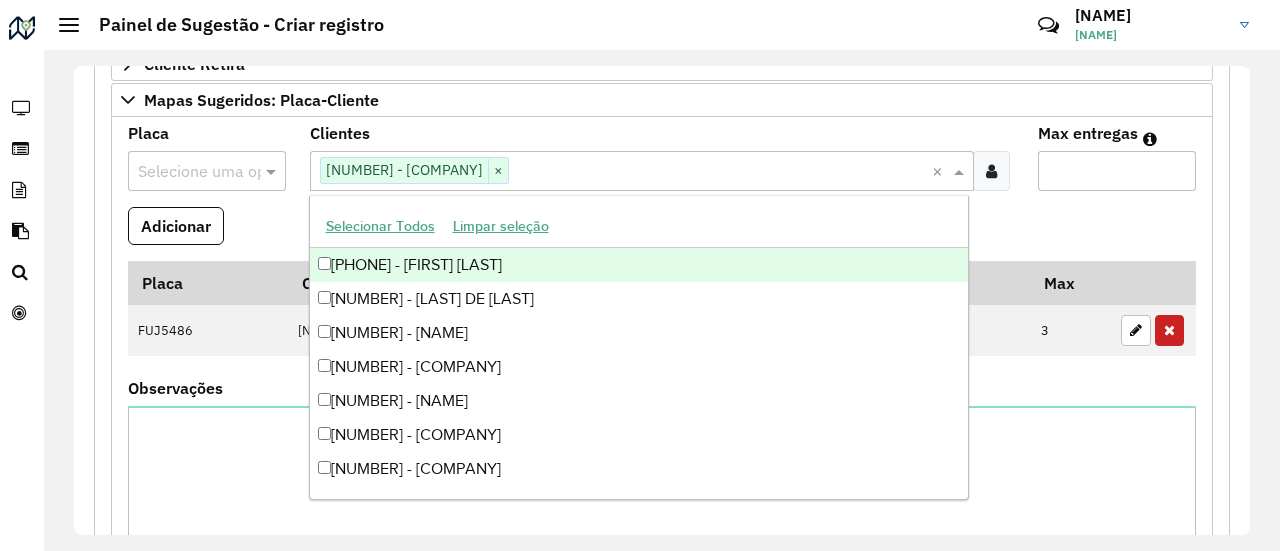 click on "Adicionar" at bounding box center [662, 234] 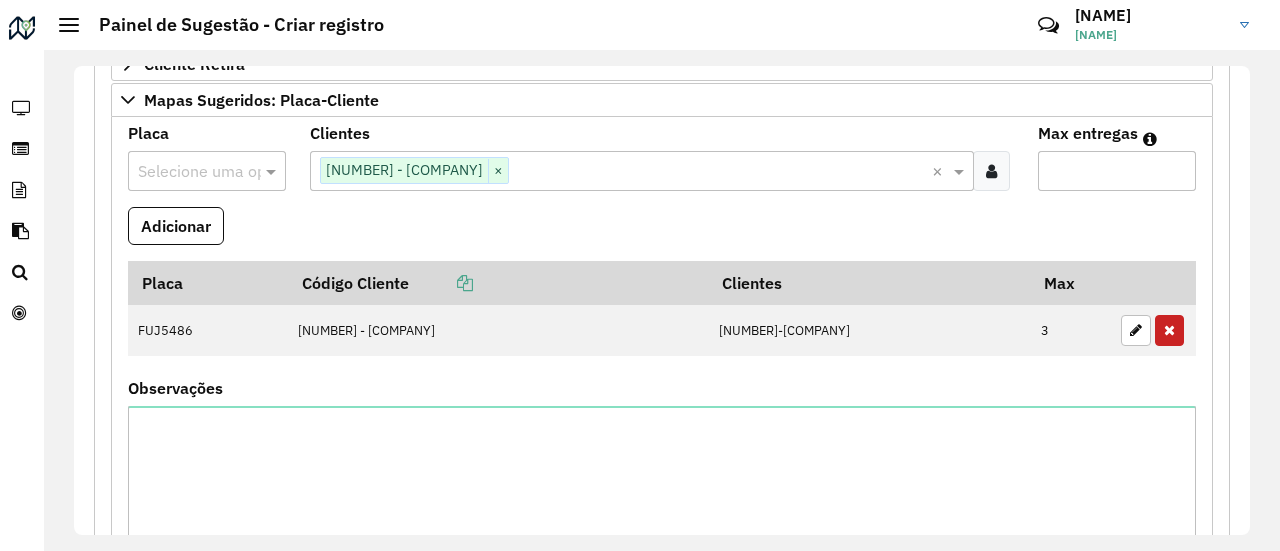 click on "*" at bounding box center [1117, 171] 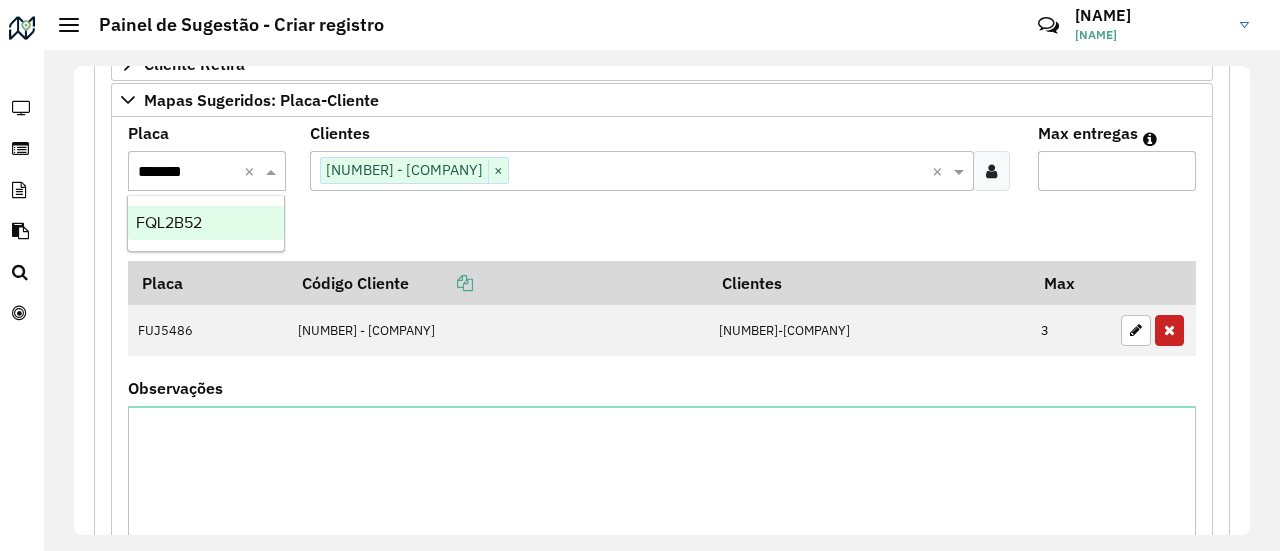click on "FQL2B52" at bounding box center [169, 222] 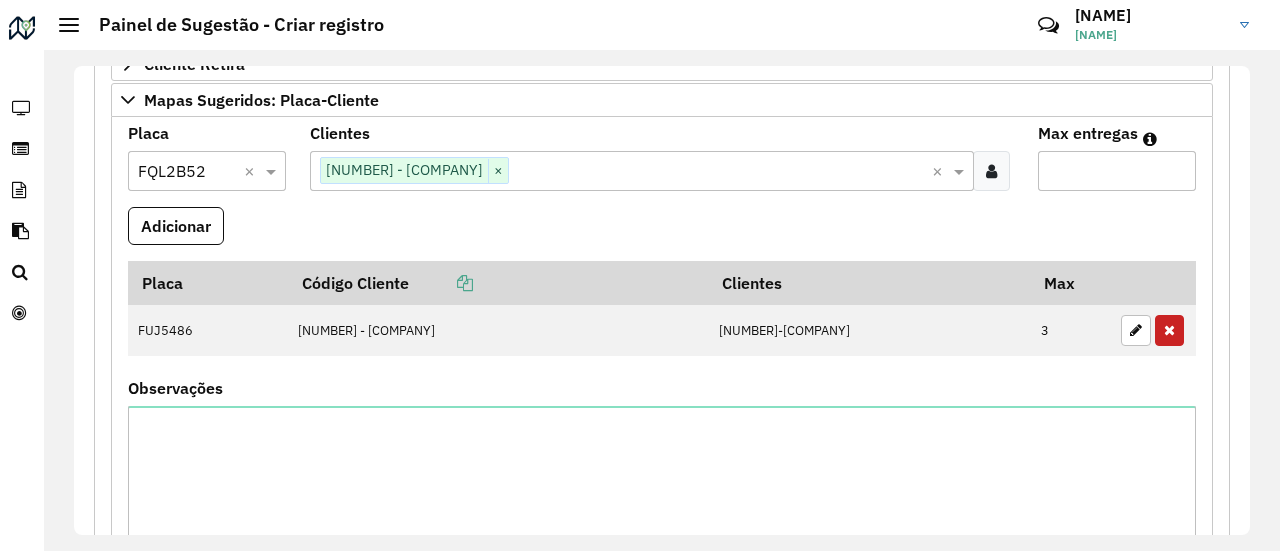 click on "Adicionar" at bounding box center (662, 234) 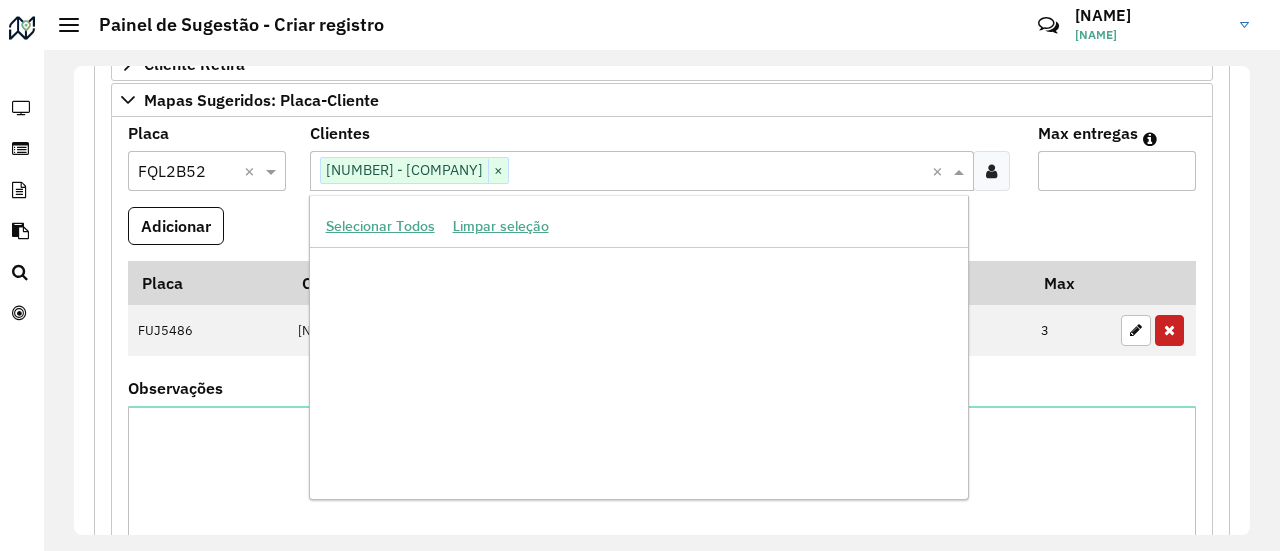 click at bounding box center [720, 172] 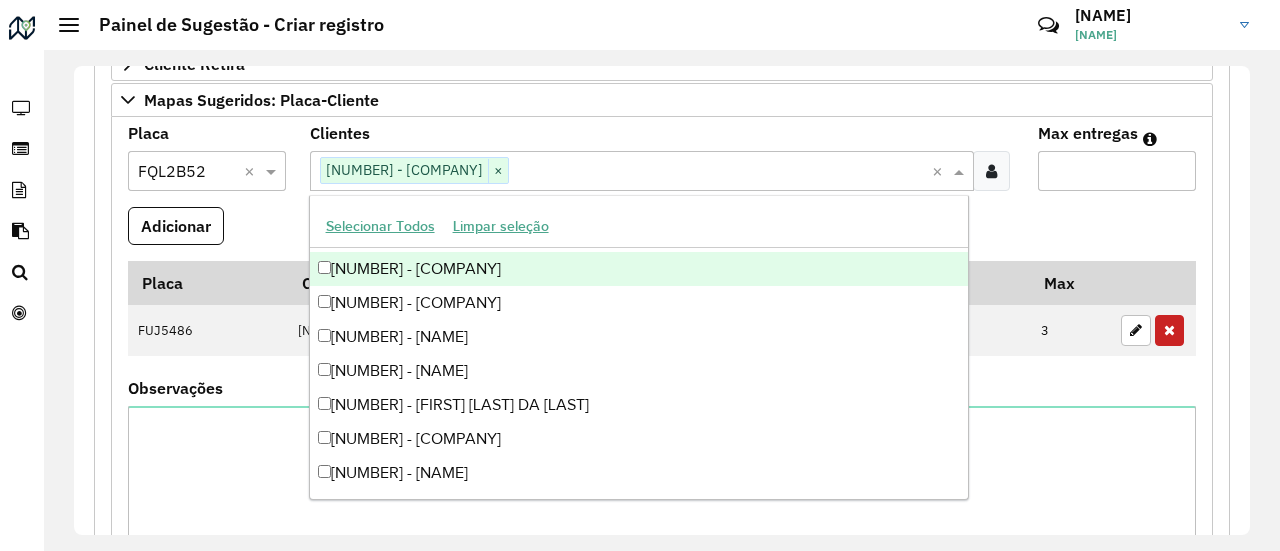 paste on "*****" 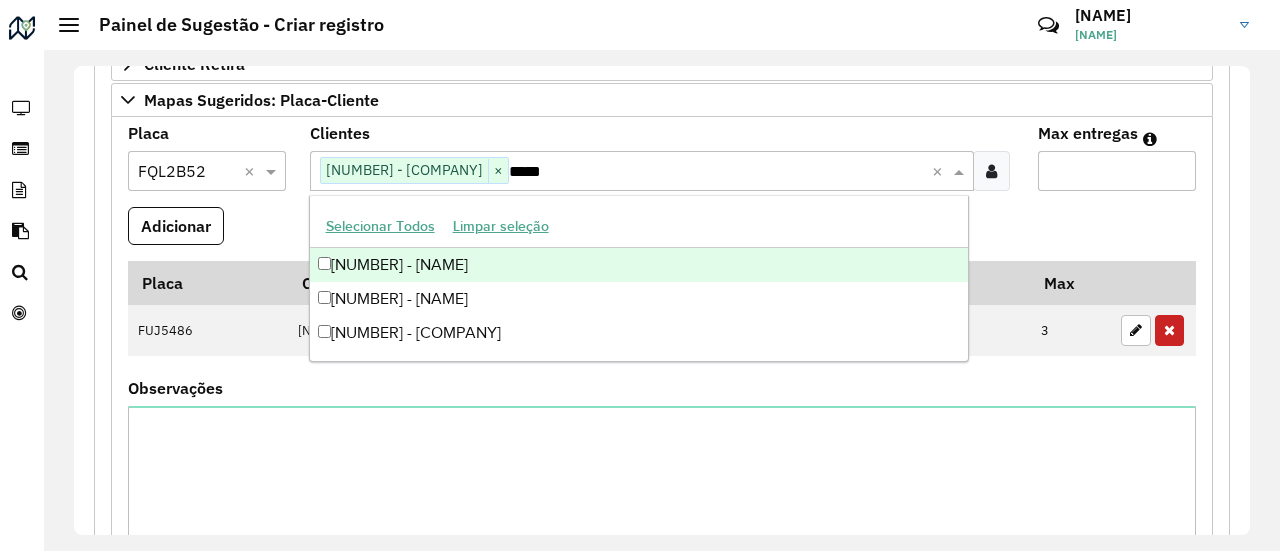 scroll, scrollTop: 0, scrollLeft: 0, axis: both 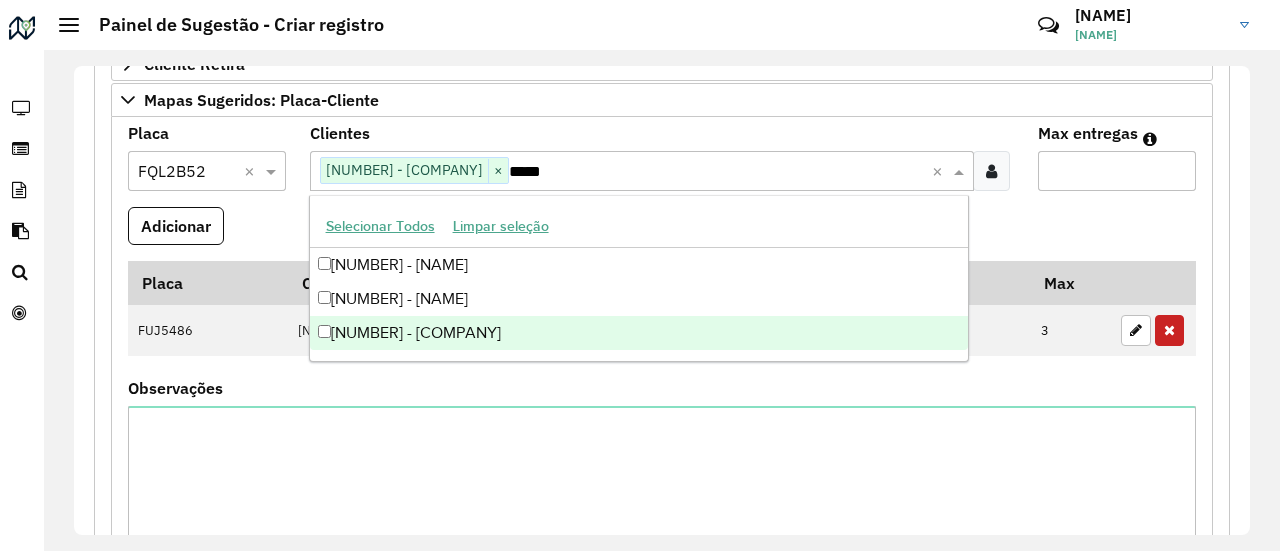 click on "[NUMBER] - [COMPANY]" at bounding box center [639, 333] 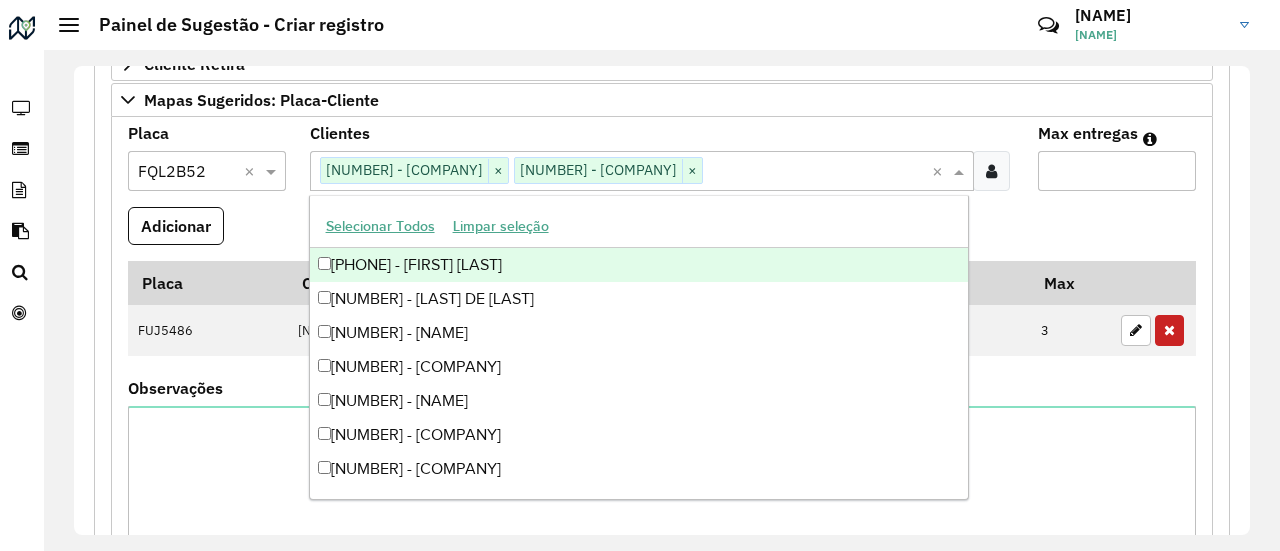 click on "Adicionar" at bounding box center (662, 234) 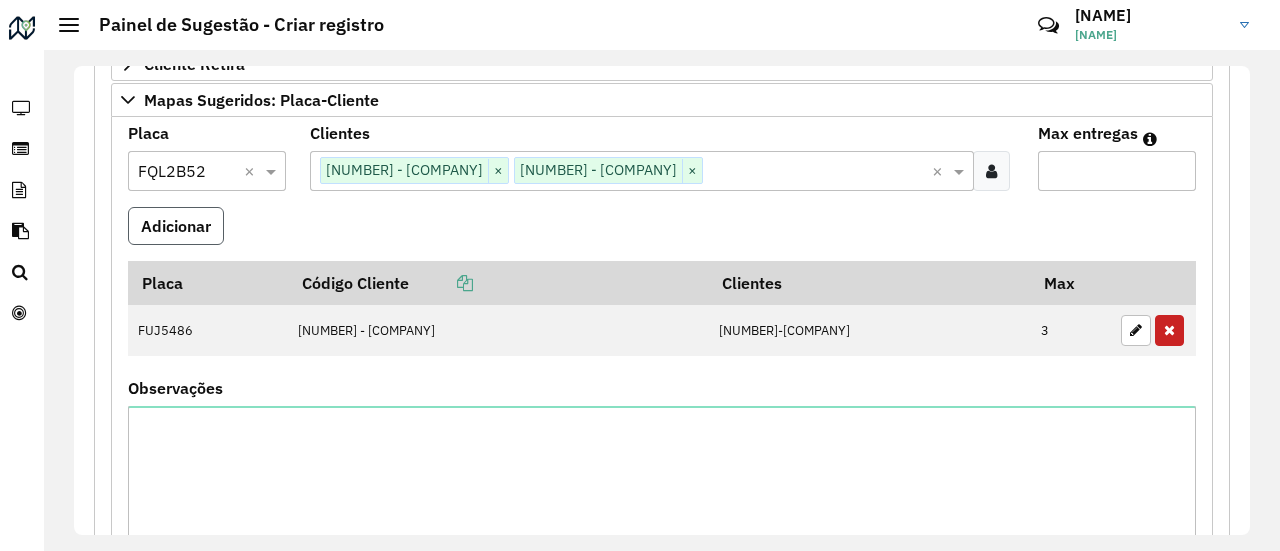 click on "Adicionar" at bounding box center [176, 226] 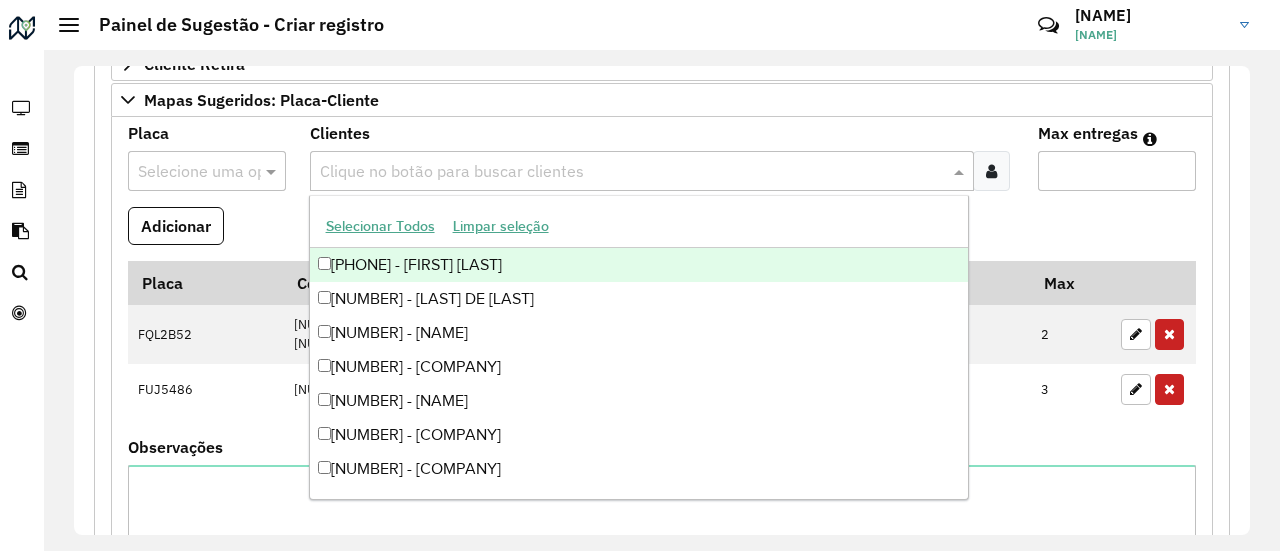 click at bounding box center (632, 172) 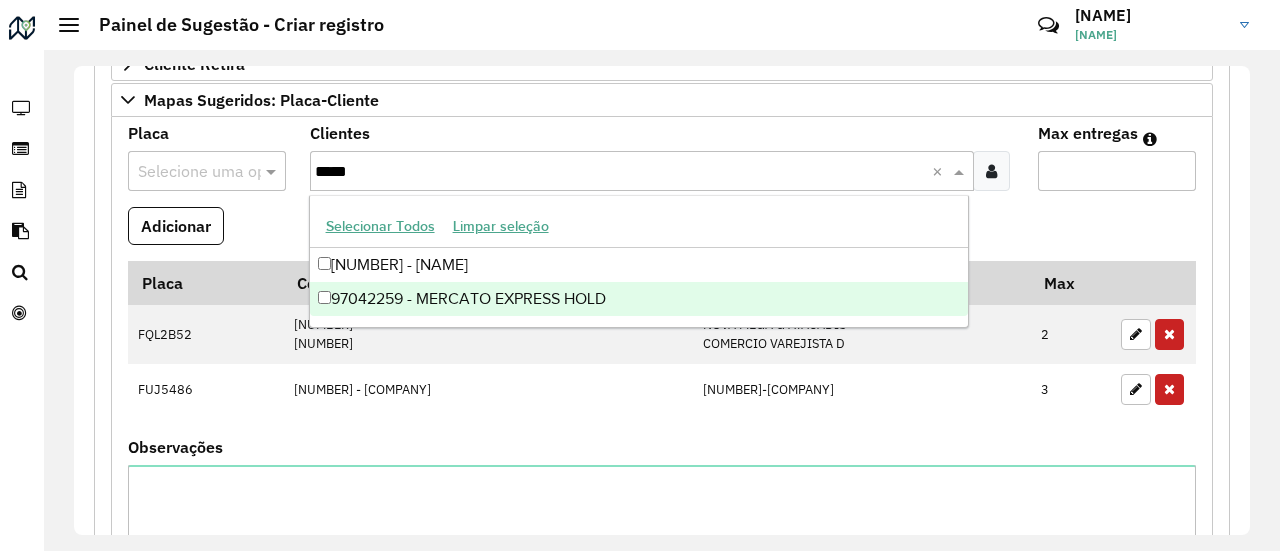 click on "97042259 - MERCATO EXPRESS HOLD" at bounding box center [639, 299] 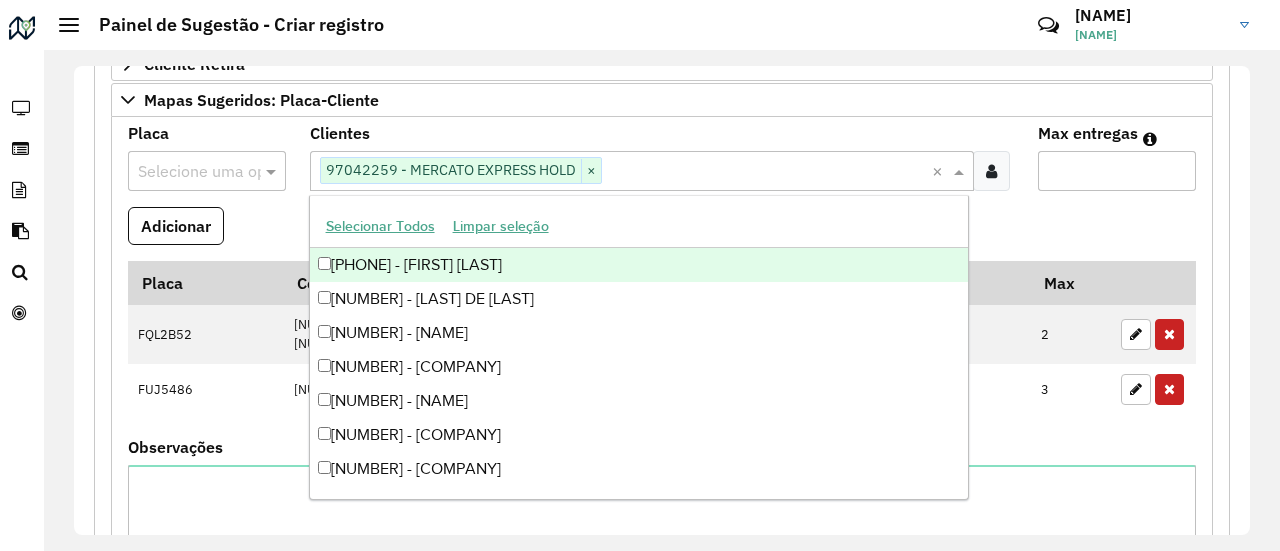 click on "Adicionar" at bounding box center [662, 234] 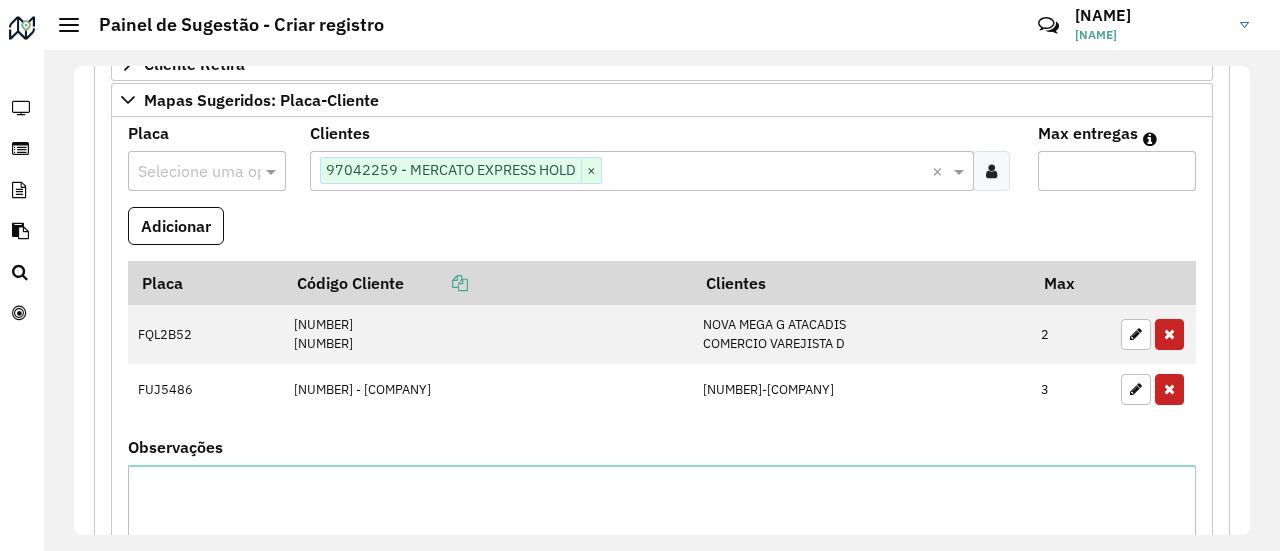click on "Max entregas" at bounding box center [1117, 171] 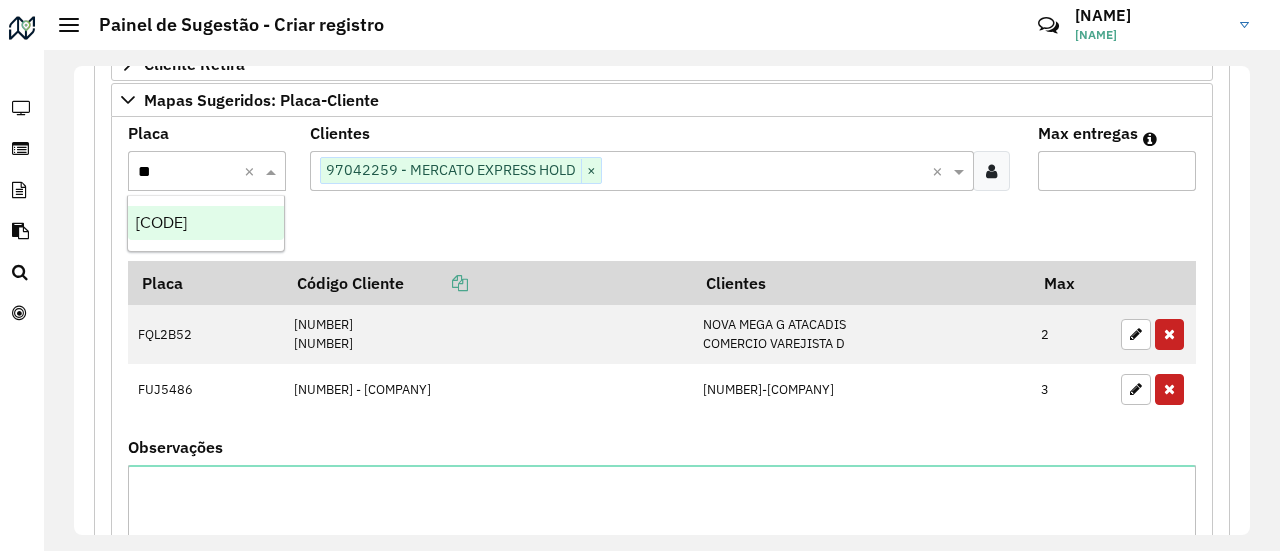 type on "*" 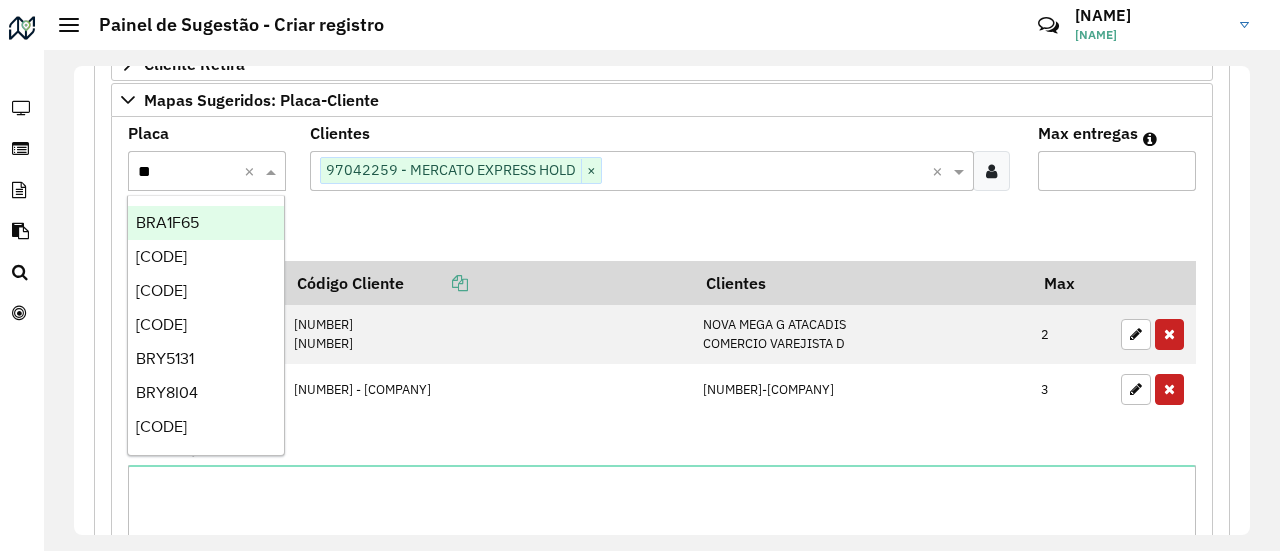 type on "*" 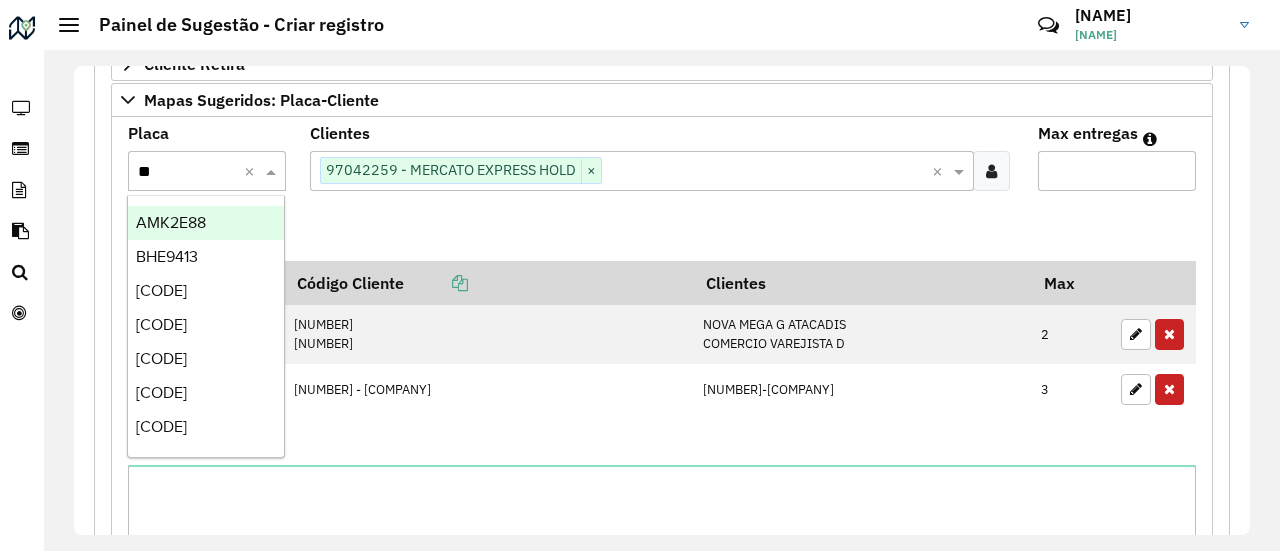 type on "***" 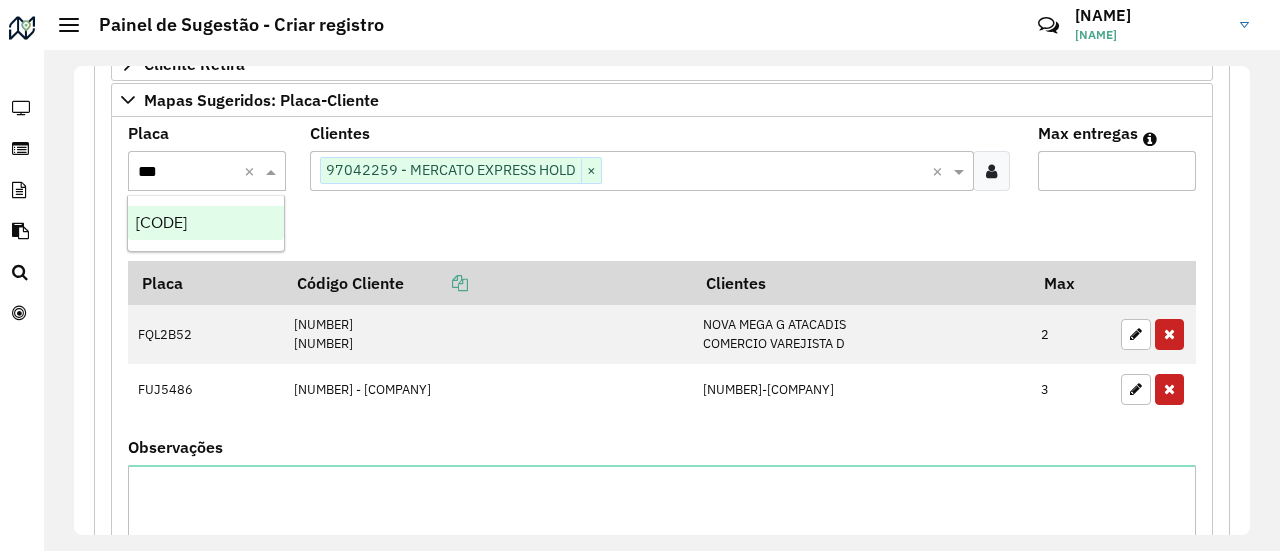 click on "[CODE]" at bounding box center [205, 223] 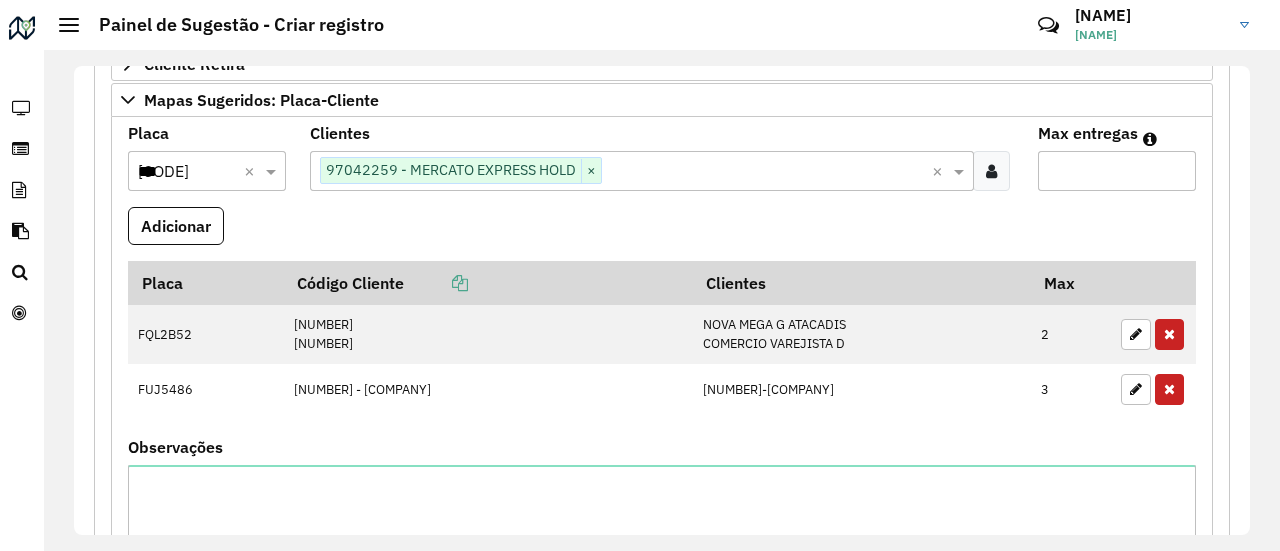 type 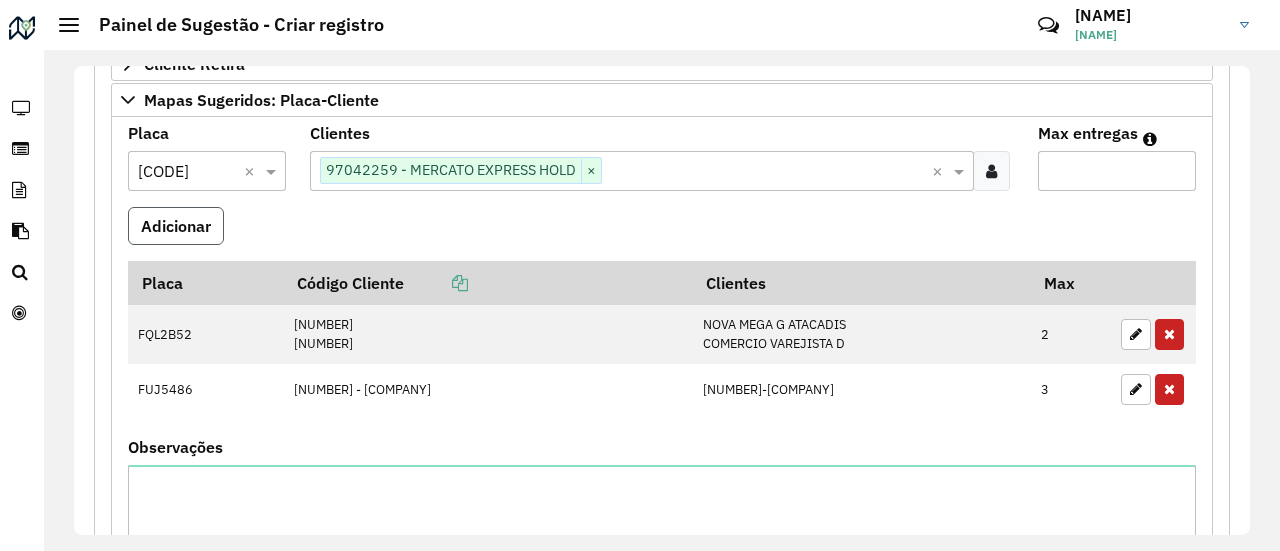 click on "Adicionar" at bounding box center (176, 226) 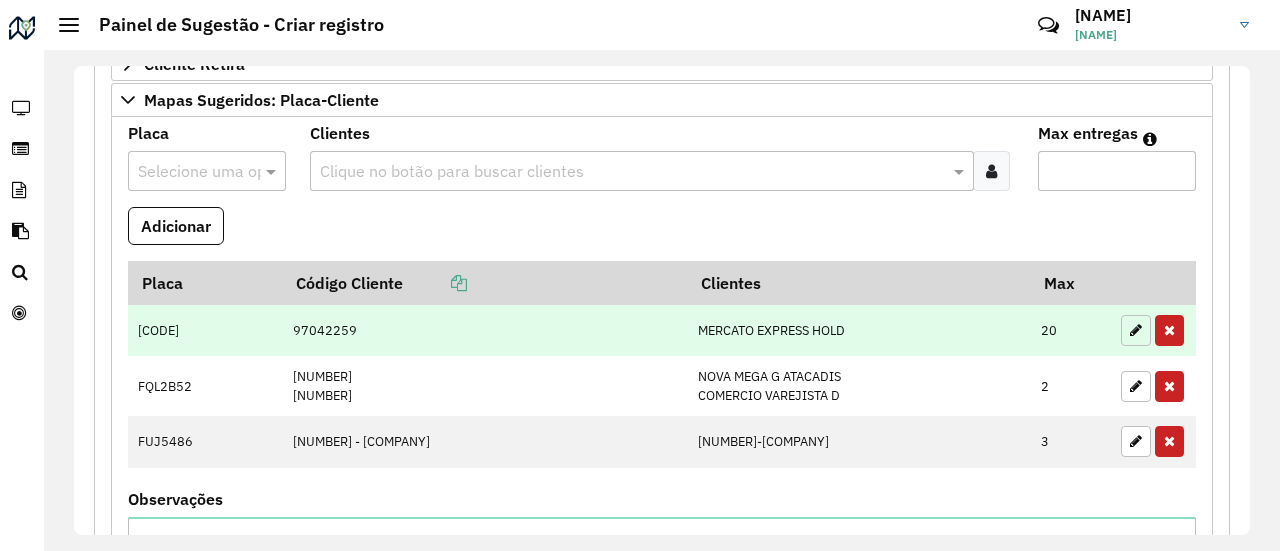 click at bounding box center [1136, 330] 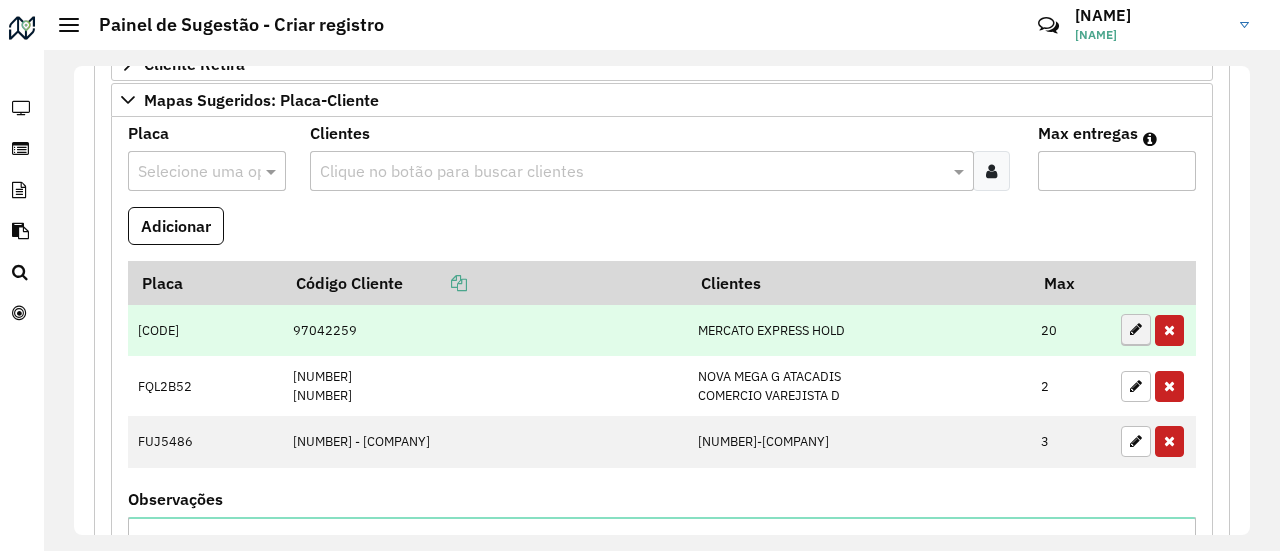 type on "**" 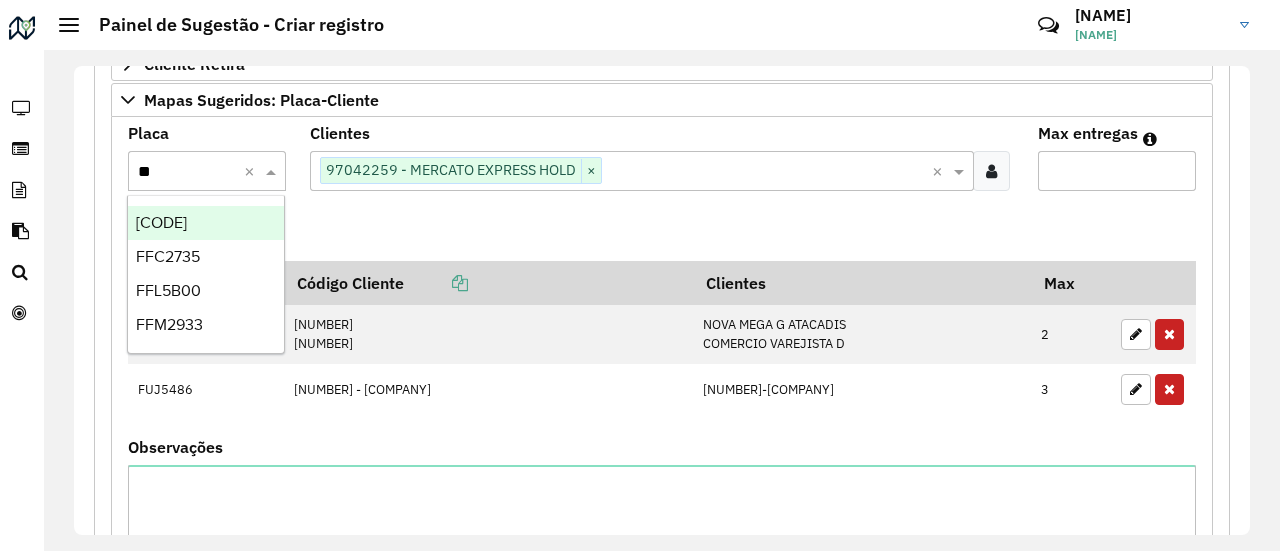 type on "***" 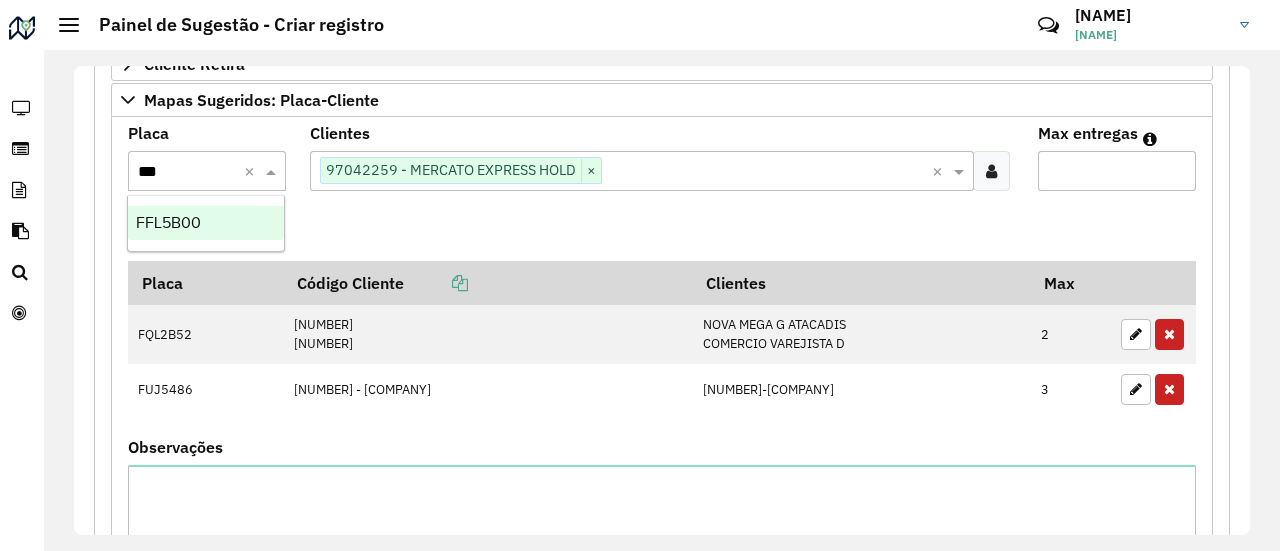 click on "FFL5B00" at bounding box center (205, 223) 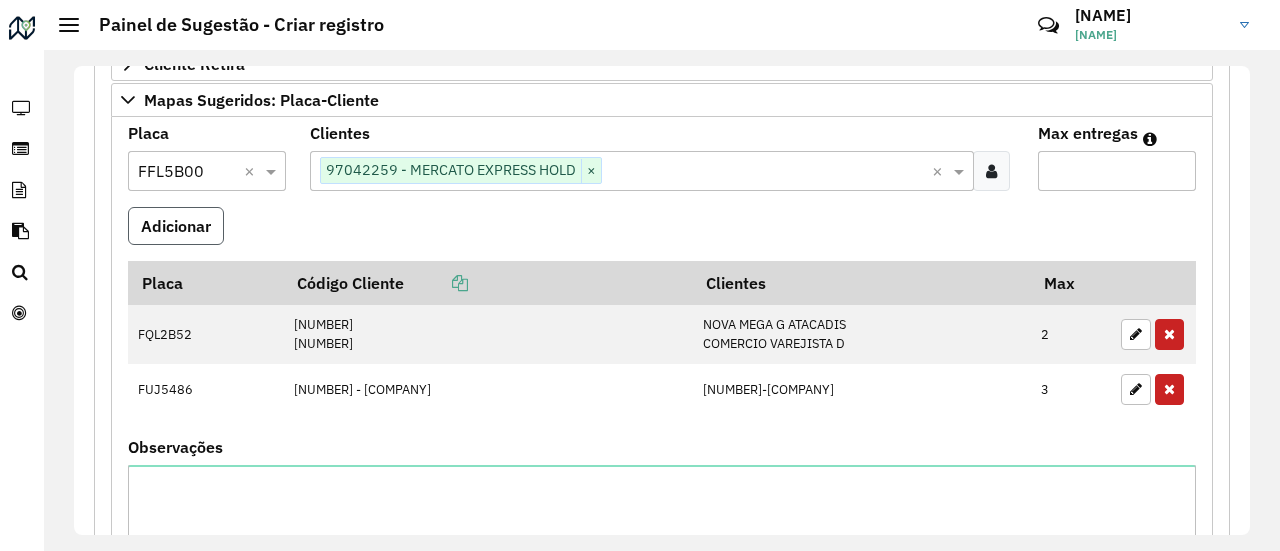 click on "Adicionar" at bounding box center [176, 226] 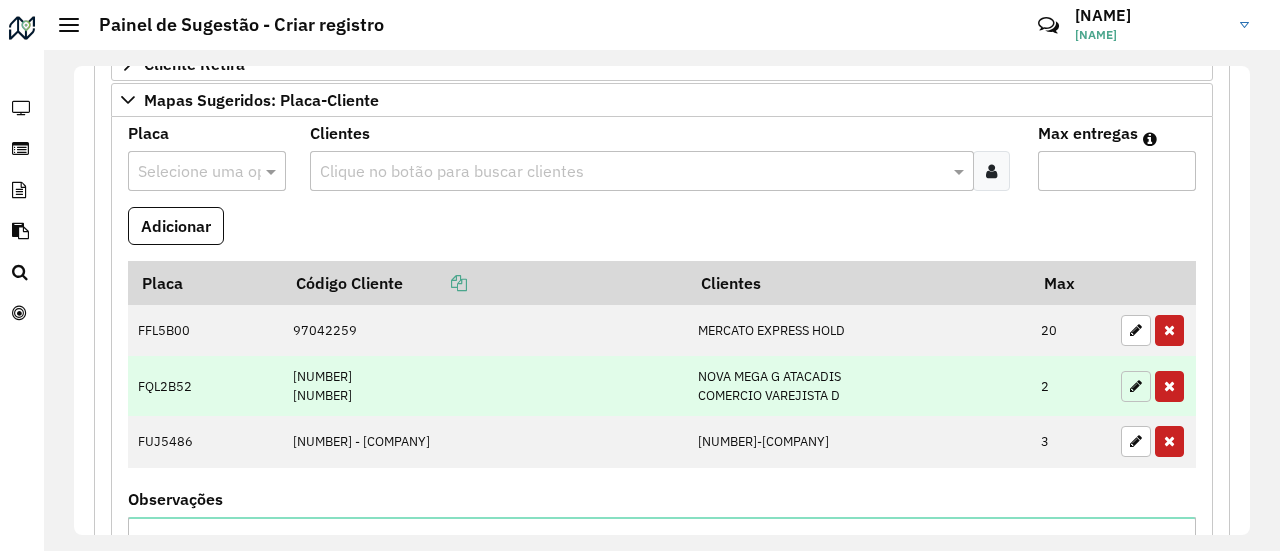click at bounding box center (1136, 386) 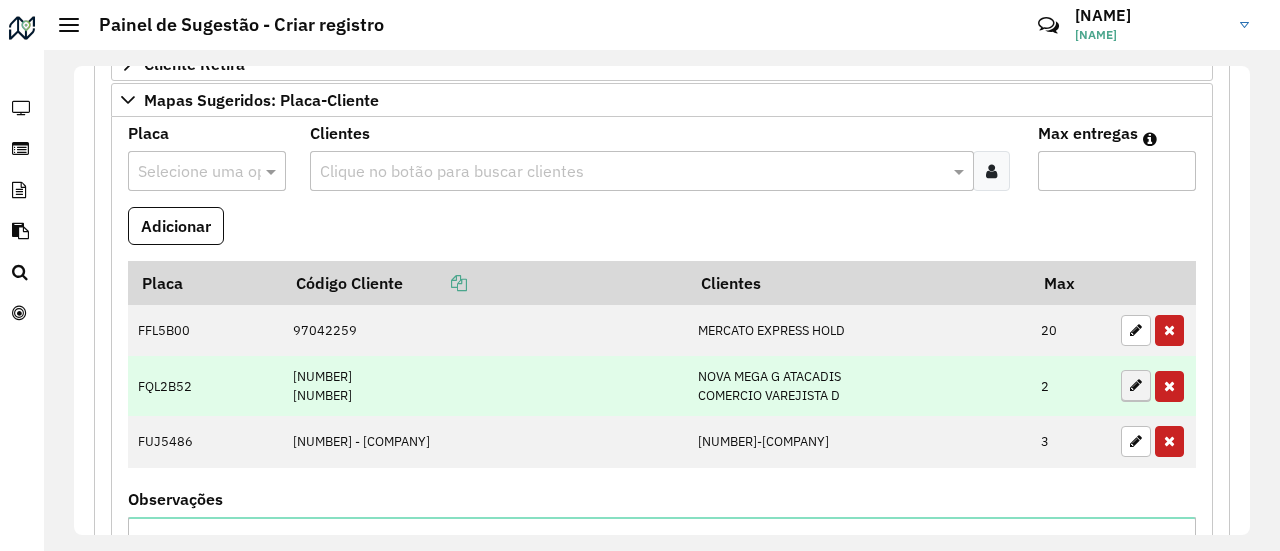 type on "*" 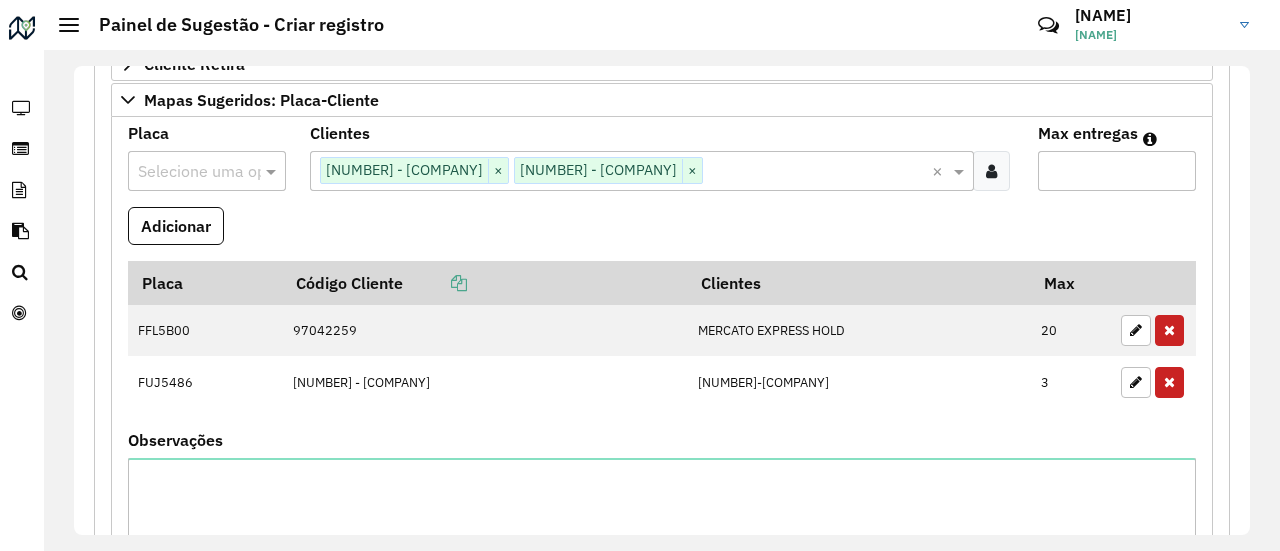 paste on "*******" 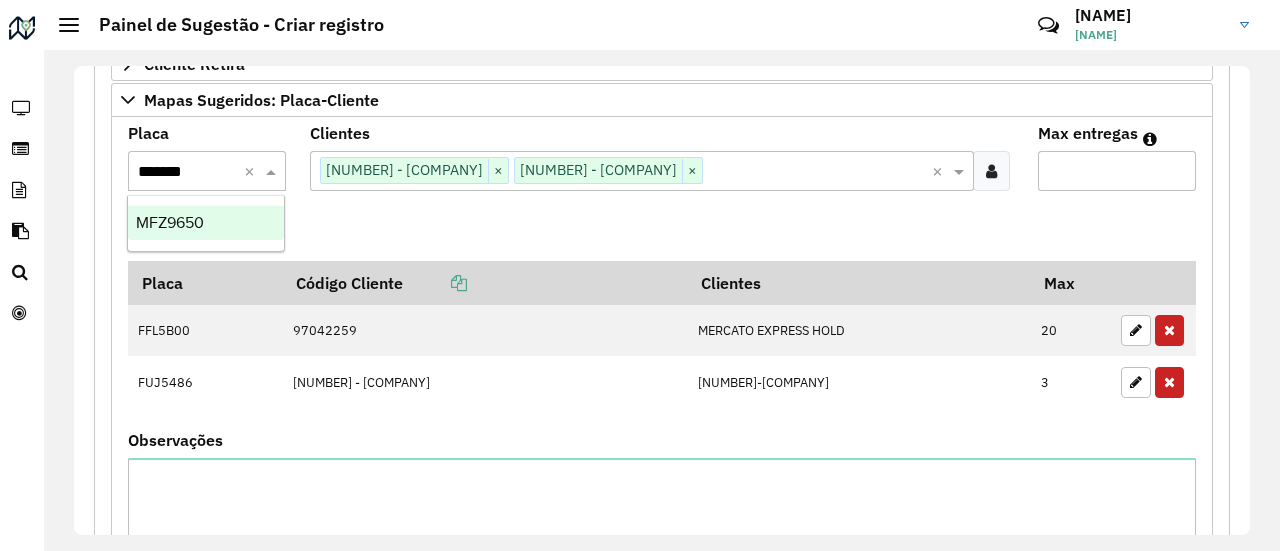 click on "MFZ9650" at bounding box center (205, 223) 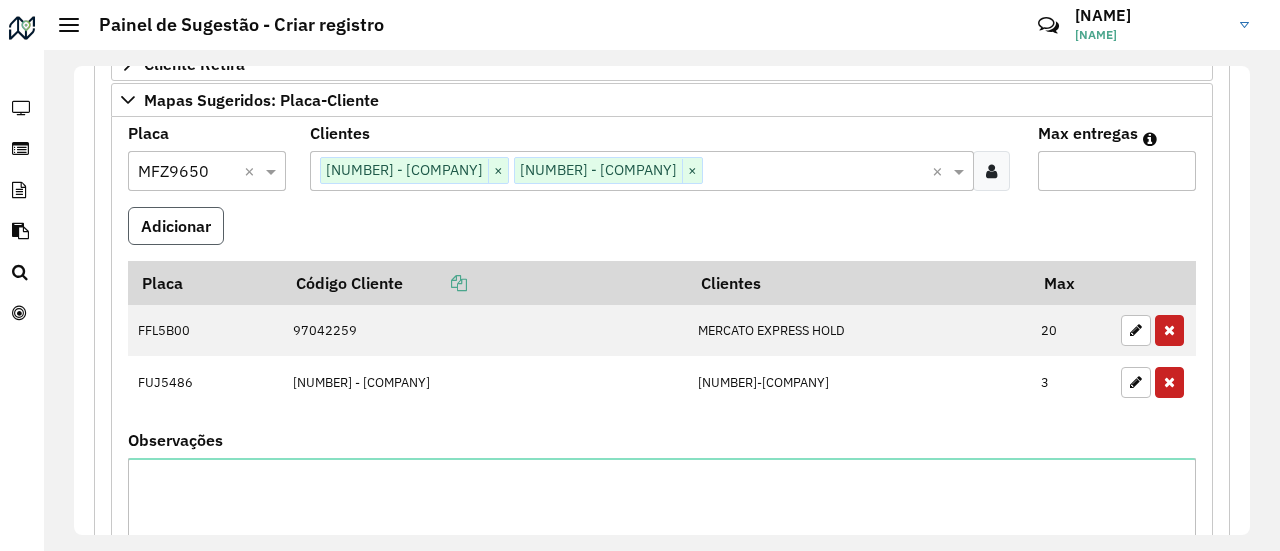 click on "Adicionar" at bounding box center [176, 226] 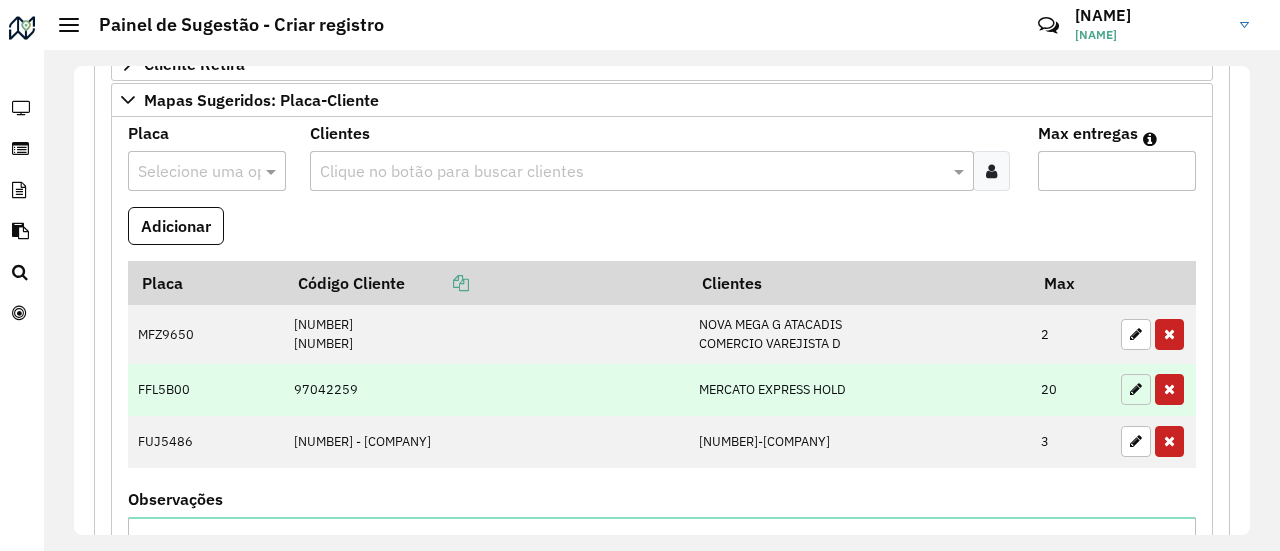click at bounding box center [1136, 389] 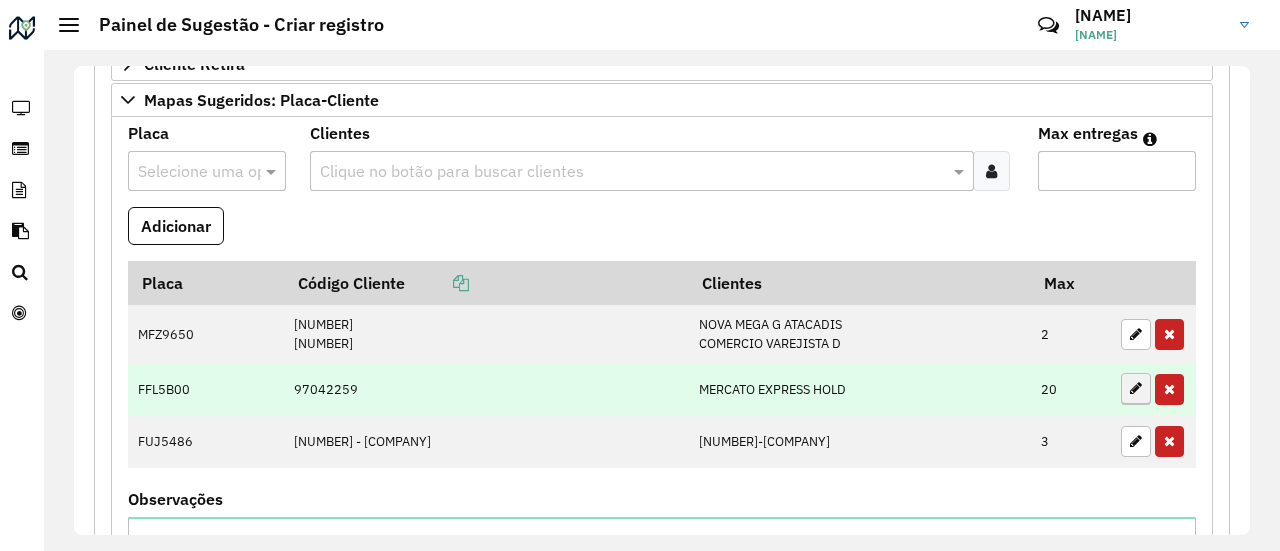 type on "**" 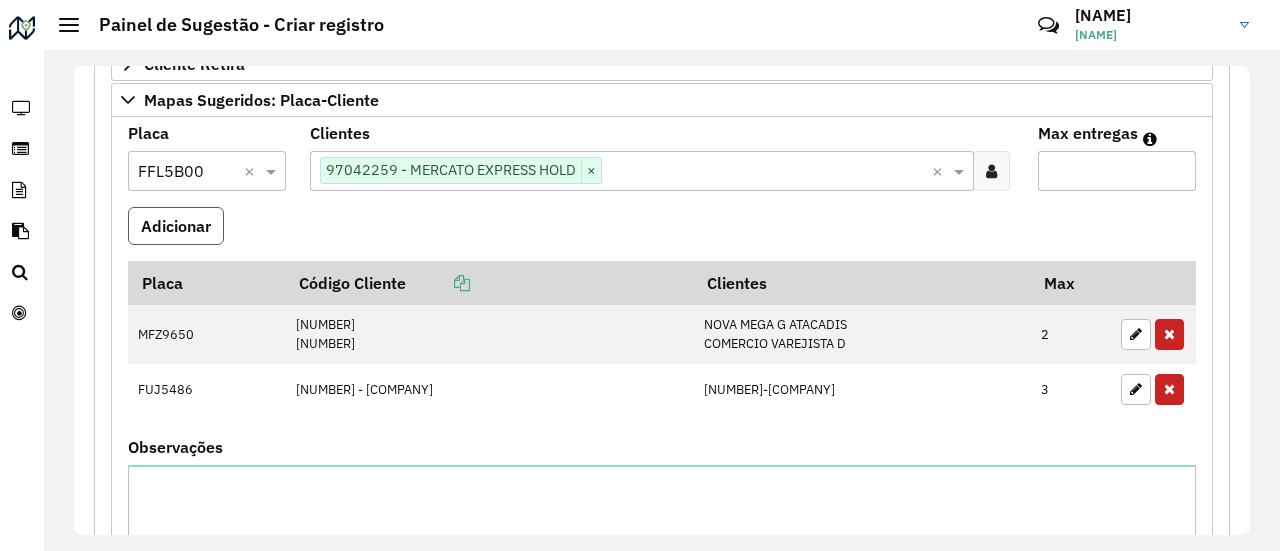 click on "Adicionar" at bounding box center (176, 226) 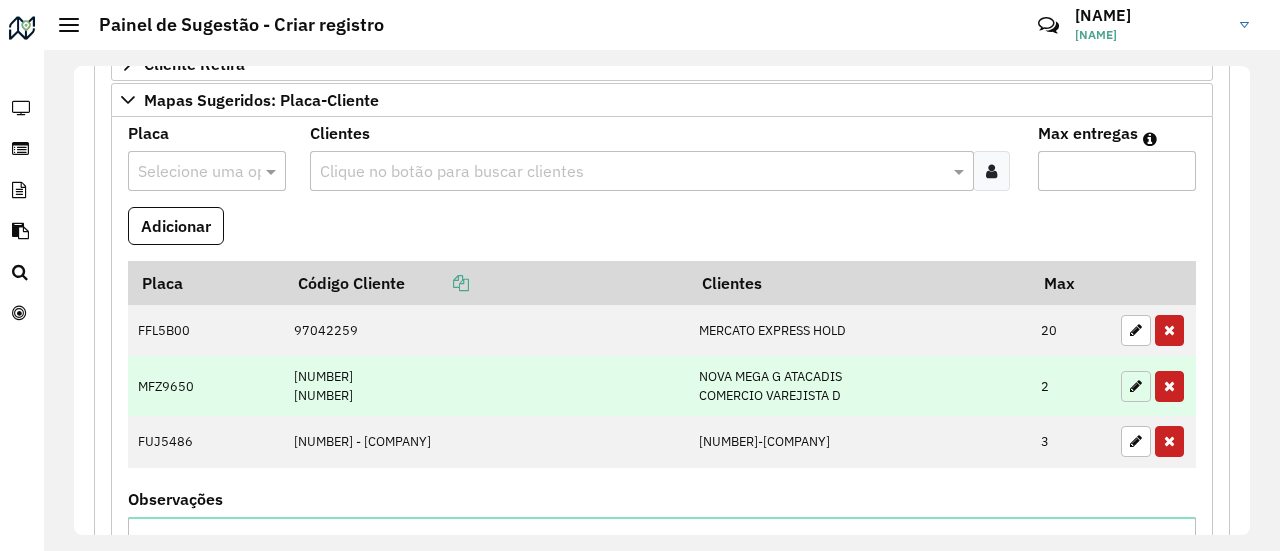 click at bounding box center [1136, 386] 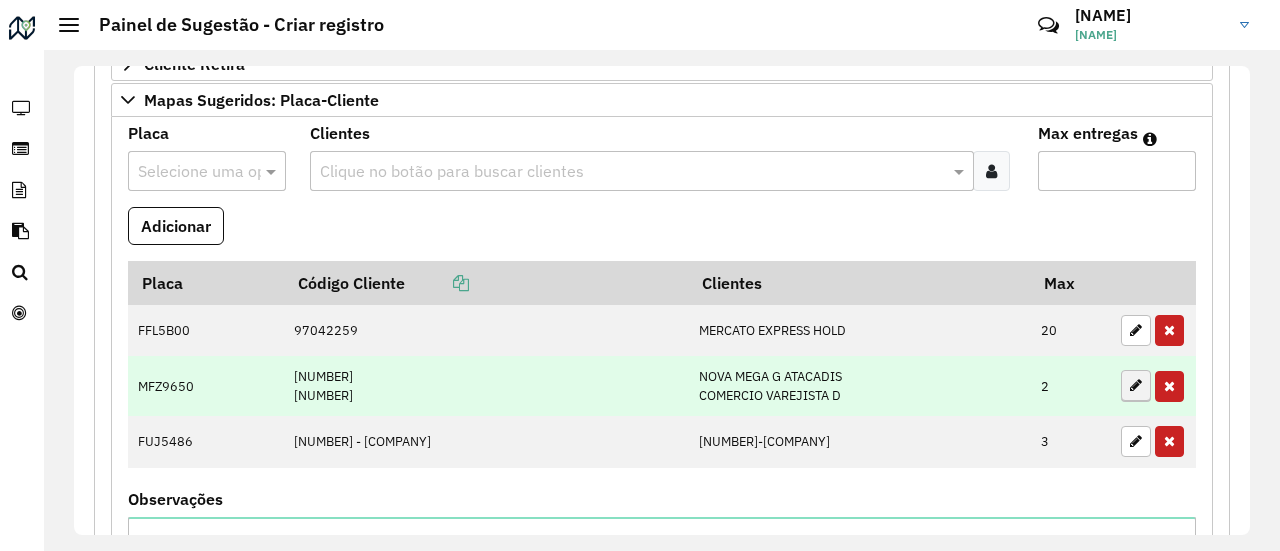 type on "*" 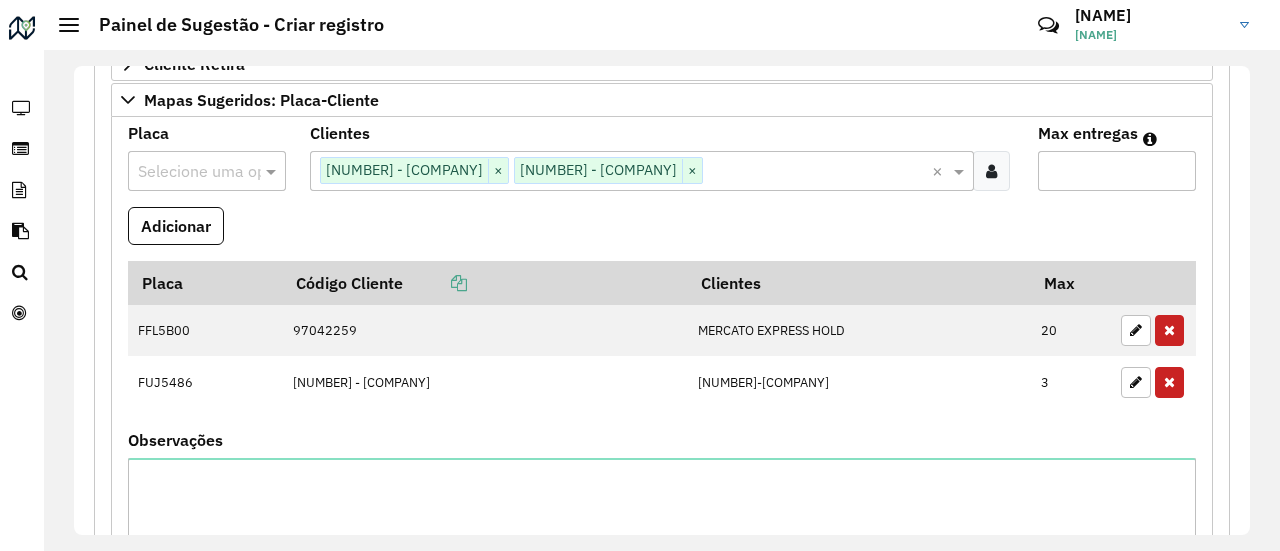 paste on "*******" 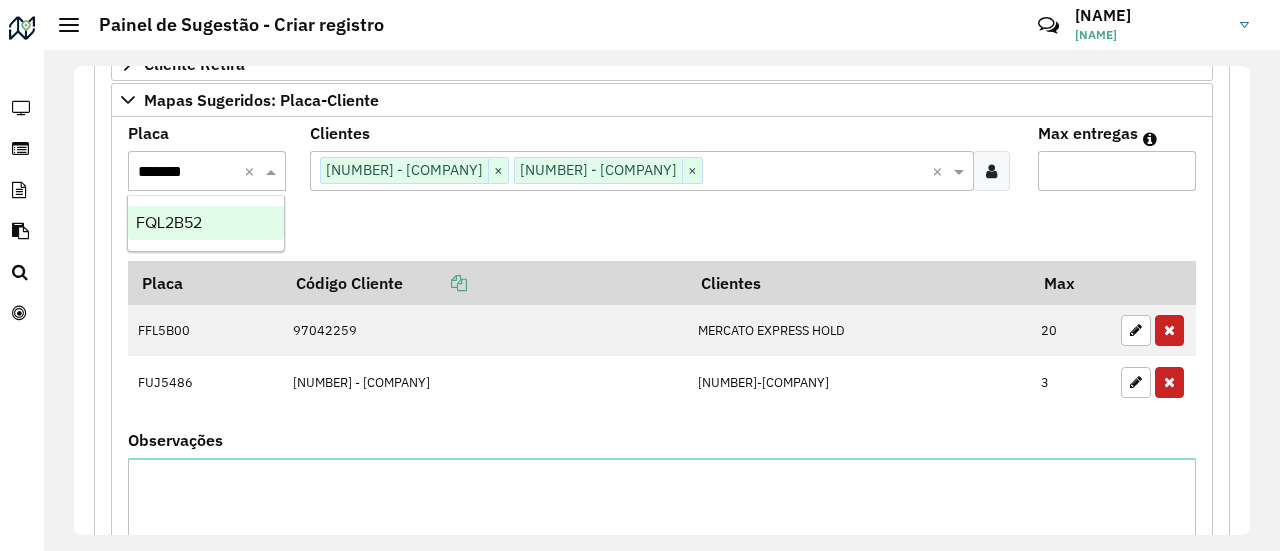 click on "FQL2B52" at bounding box center [205, 223] 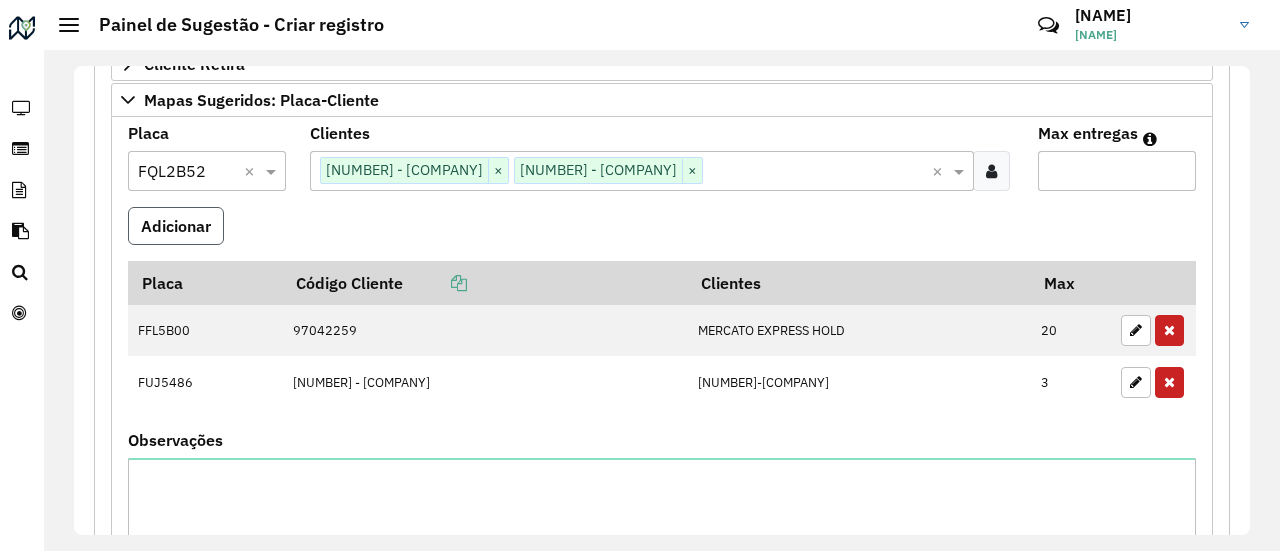 click on "Adicionar" at bounding box center [176, 226] 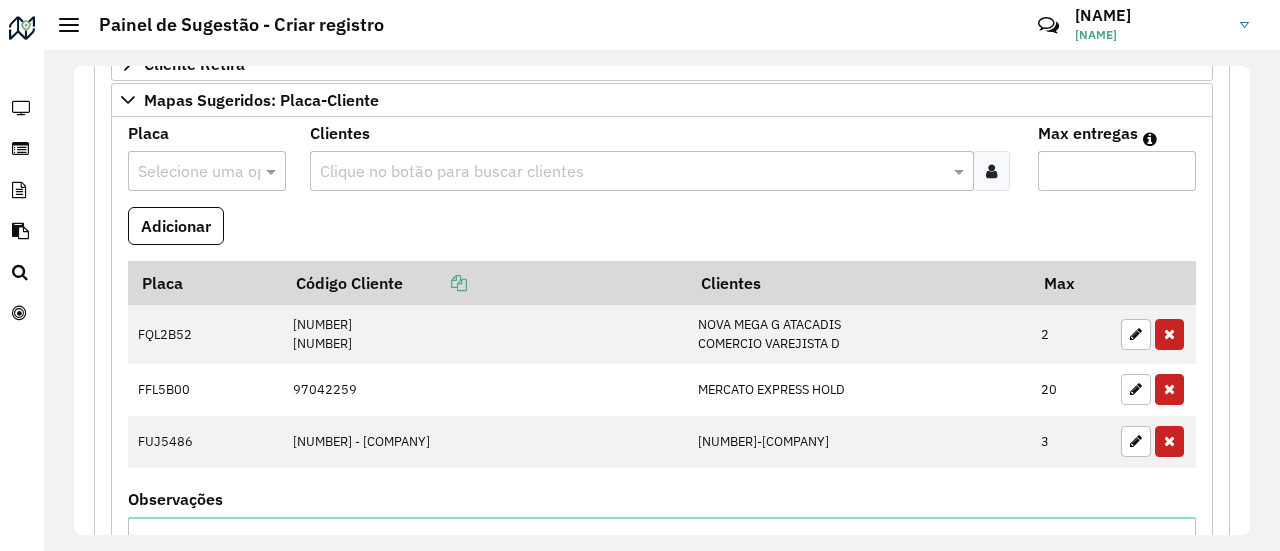 click at bounding box center (187, 172) 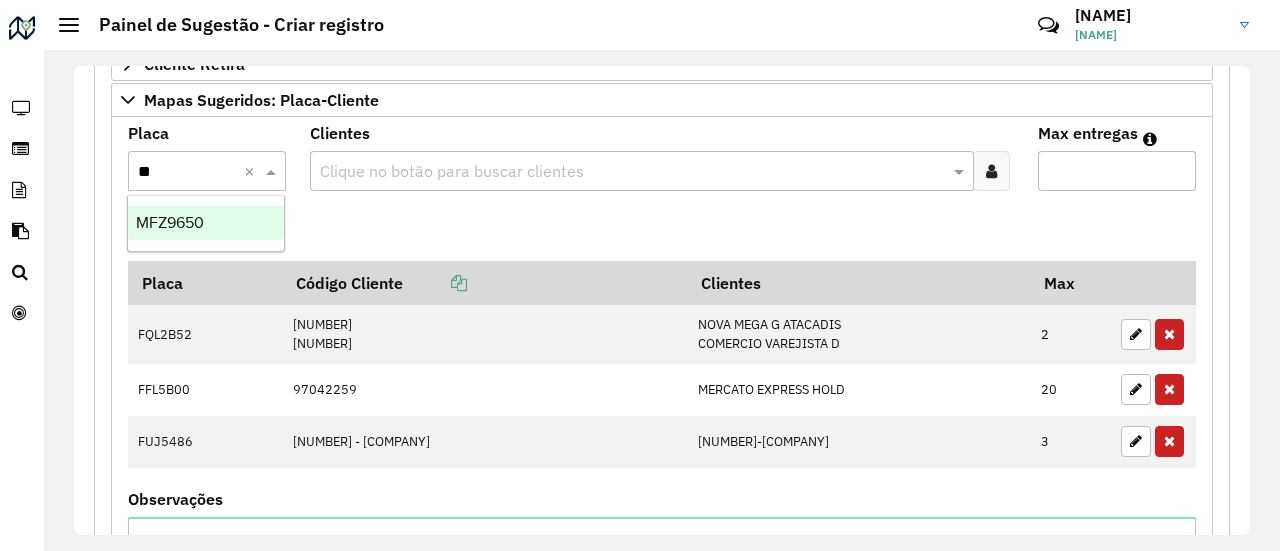 type on "***" 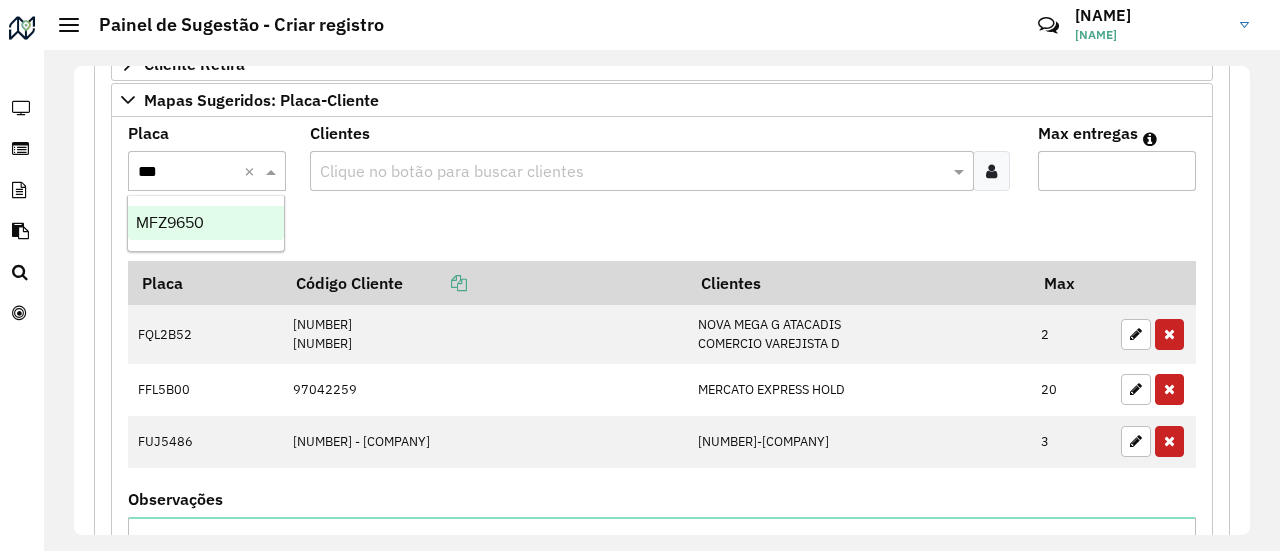 click on "MFZ9650" at bounding box center (205, 223) 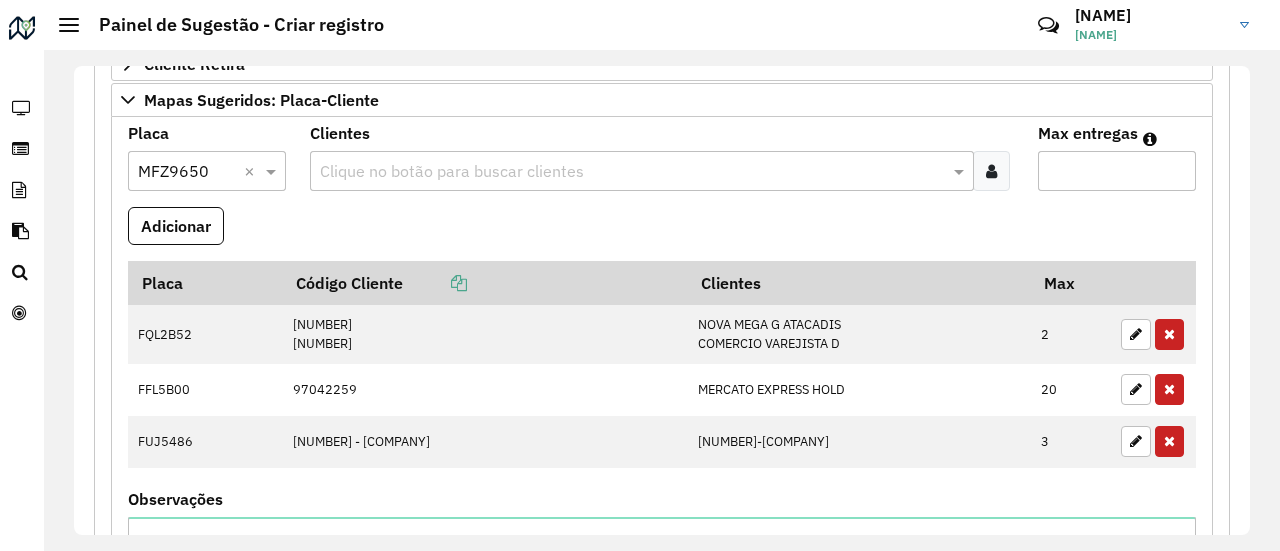 click on "Adicionar" at bounding box center [662, 234] 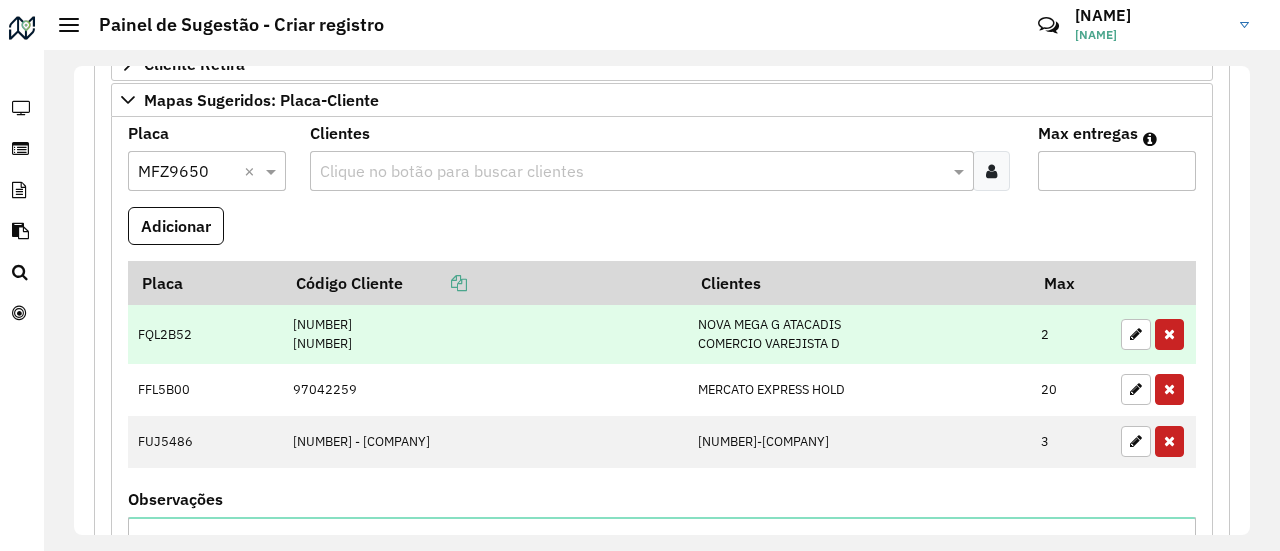 click on "[NUMBER] [NUMBER]" at bounding box center (484, 333) 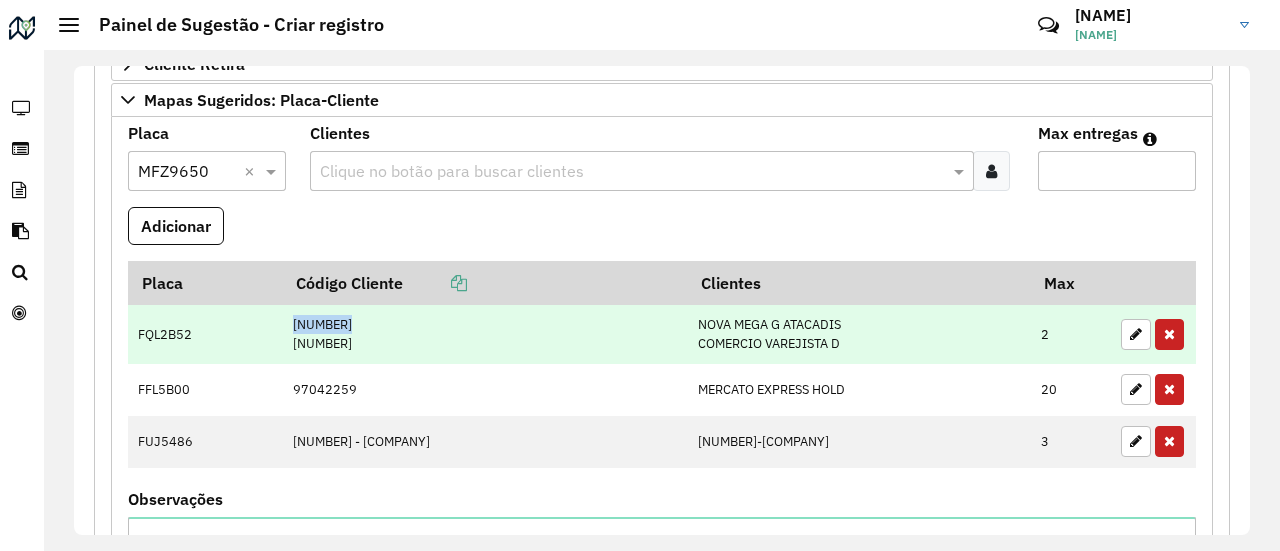 click on "[NUMBER] [NUMBER]" at bounding box center (484, 333) 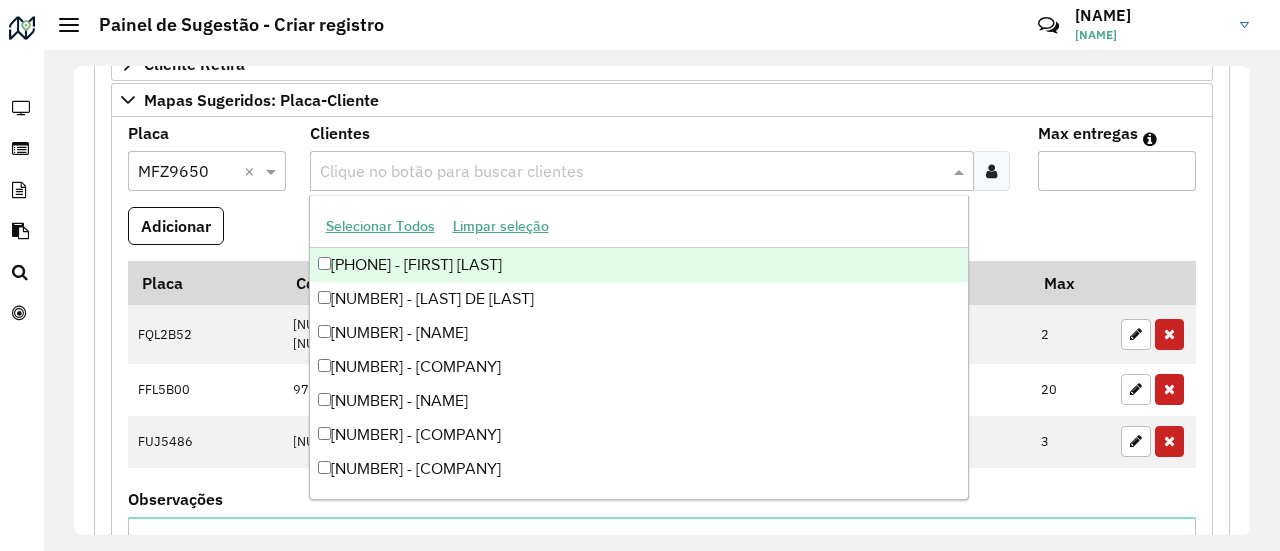 click at bounding box center [632, 172] 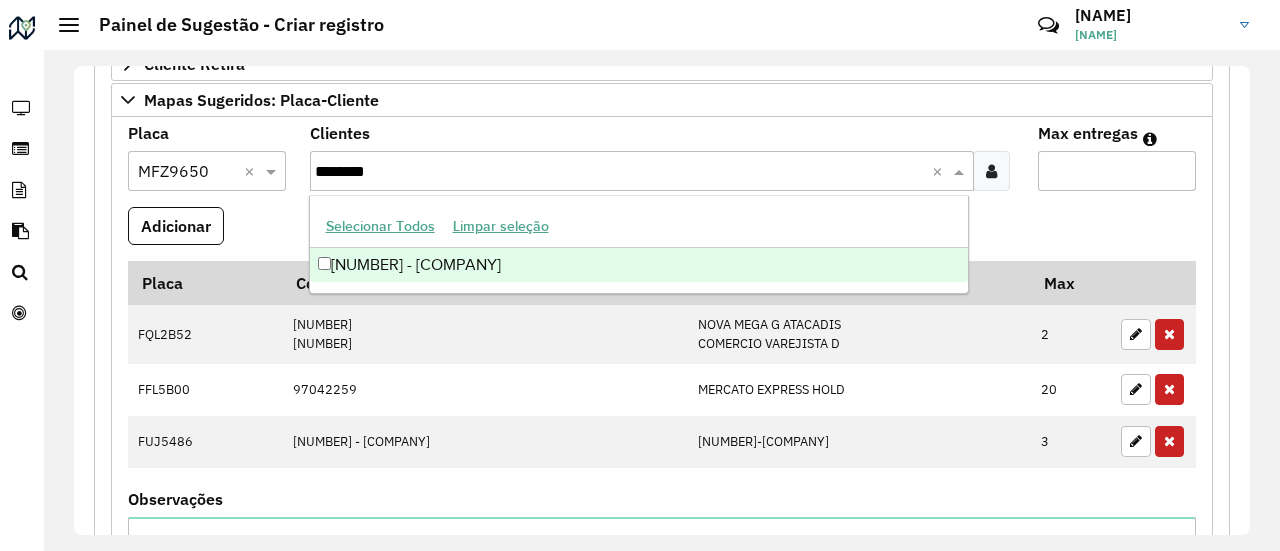 click on "[NUMBER] - [COMPANY]" at bounding box center (639, 265) 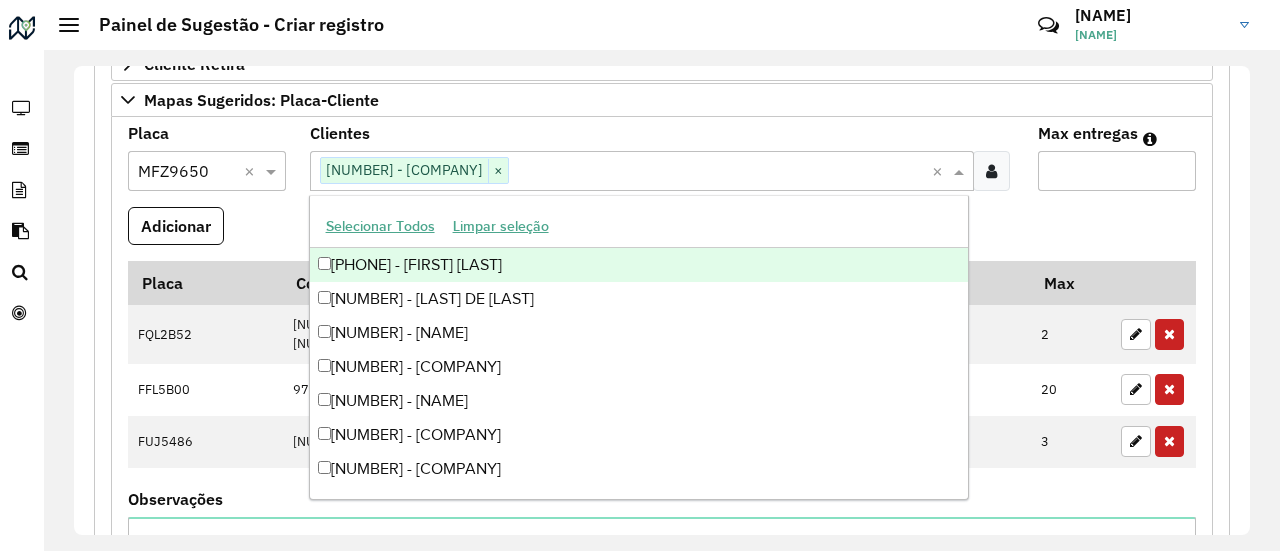 click on "Max entregas" at bounding box center (1117, 171) 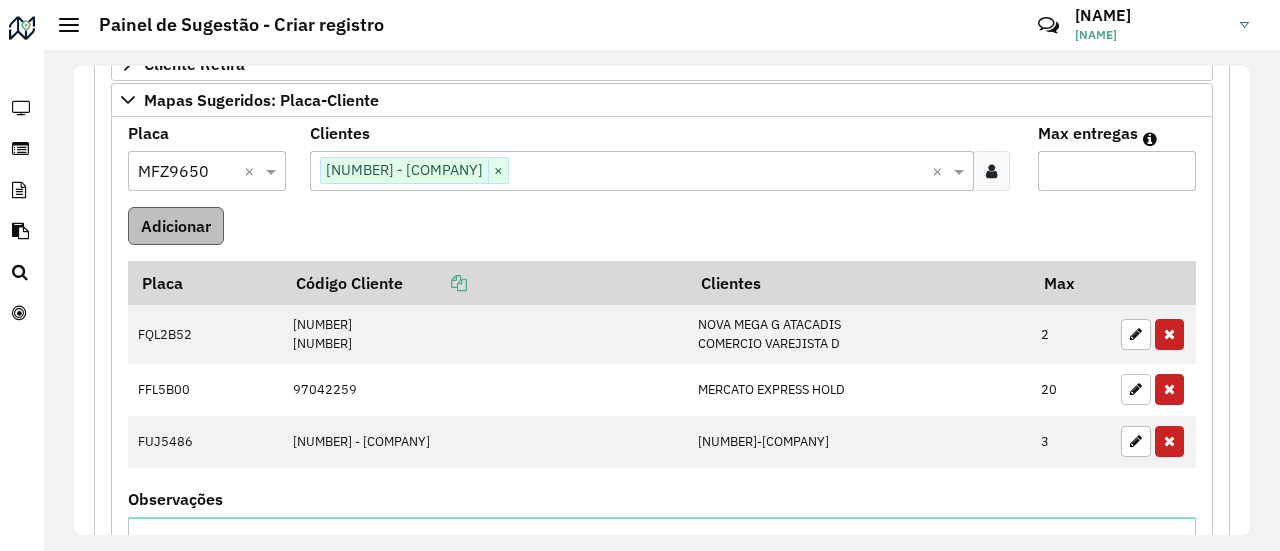 type on "*" 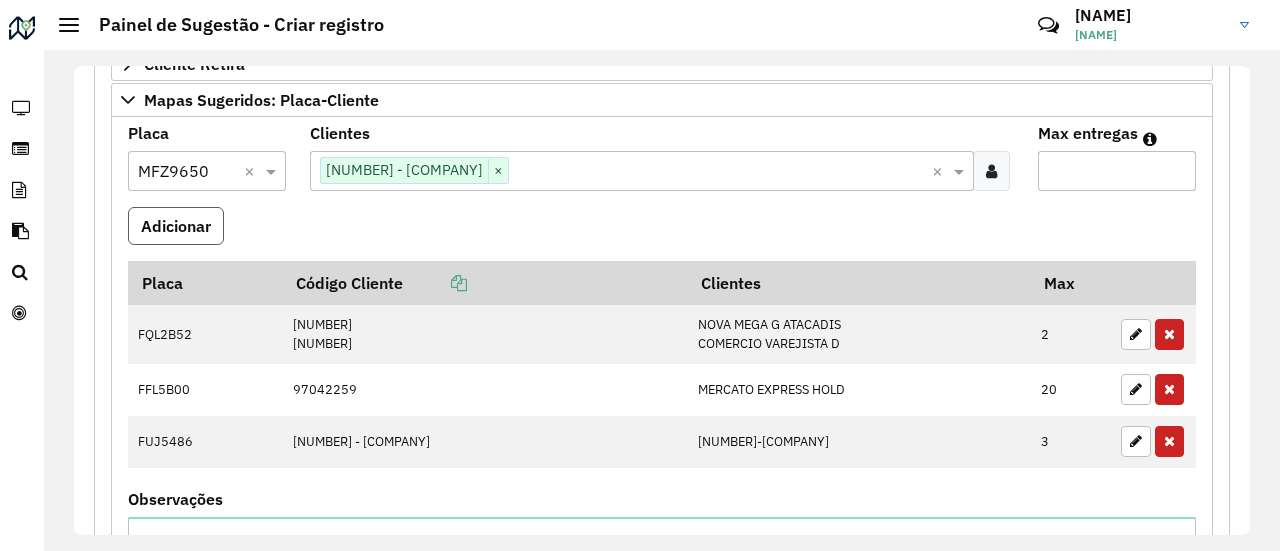 click on "Adicionar" at bounding box center [176, 226] 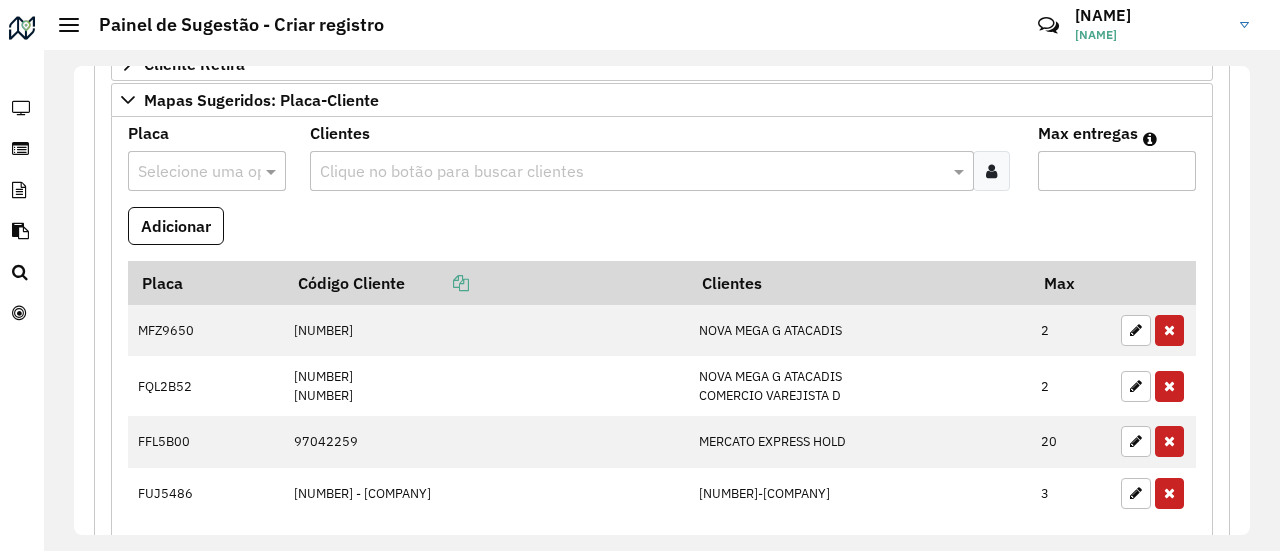 click on "Adicionar" at bounding box center (662, 234) 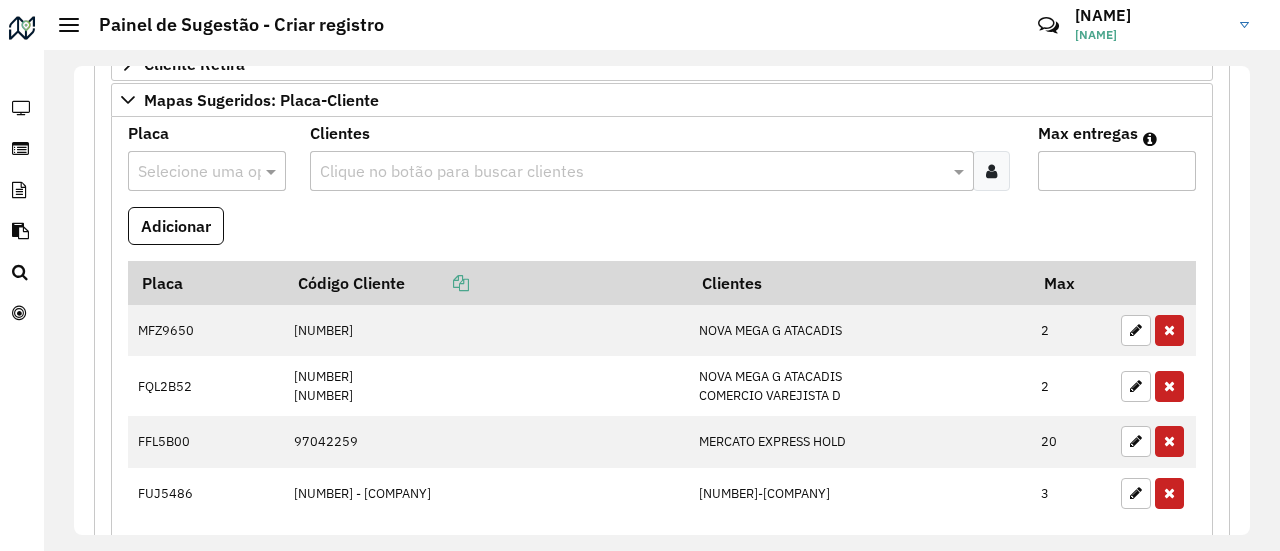drag, startPoint x: 1242, startPoint y: 360, endPoint x: 1248, endPoint y: 404, distance: 44.407207 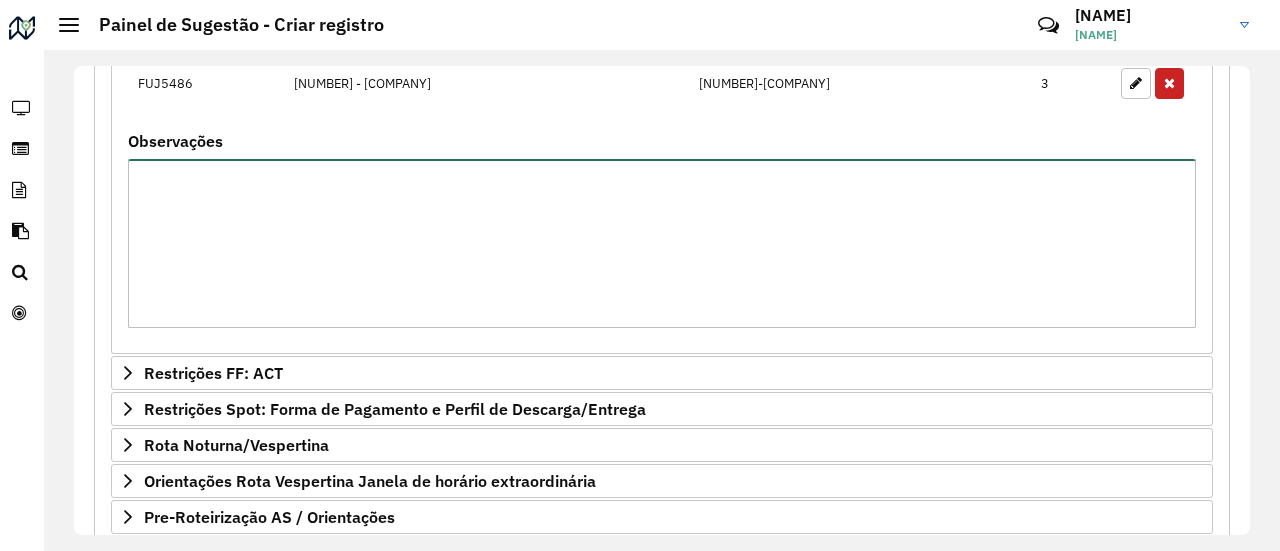 paste on "********" 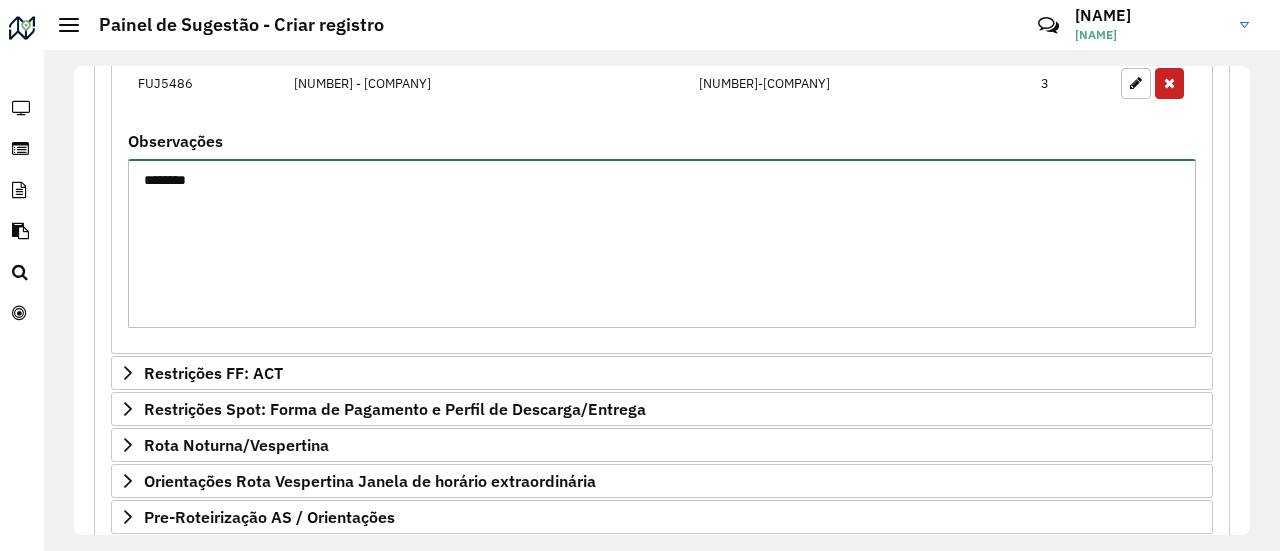 click on "********" at bounding box center (662, 243) 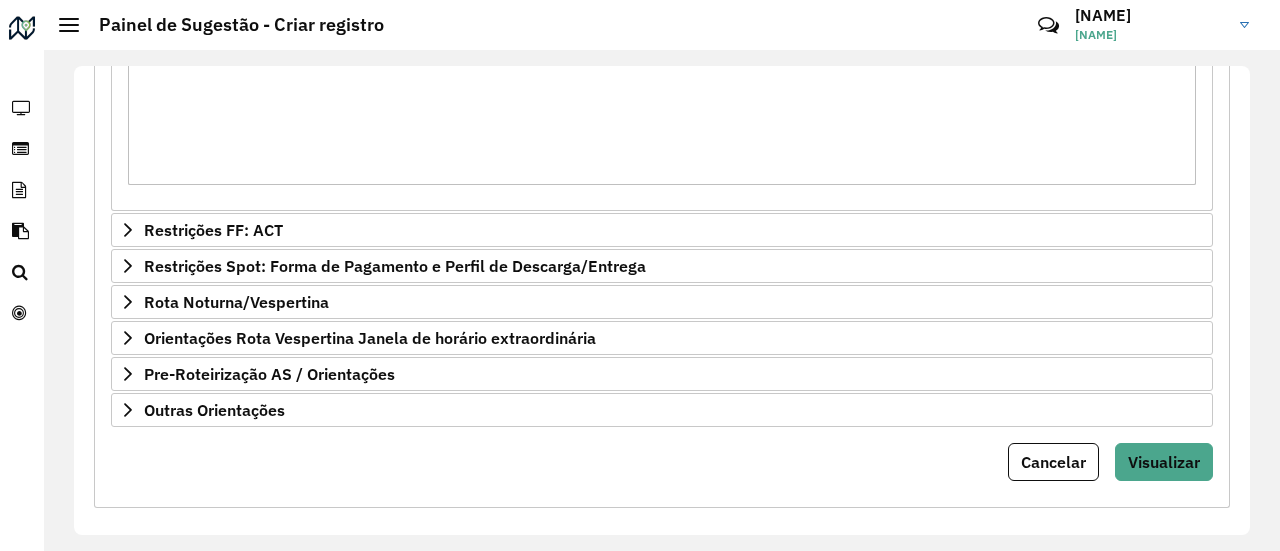 scroll, scrollTop: 666, scrollLeft: 0, axis: vertical 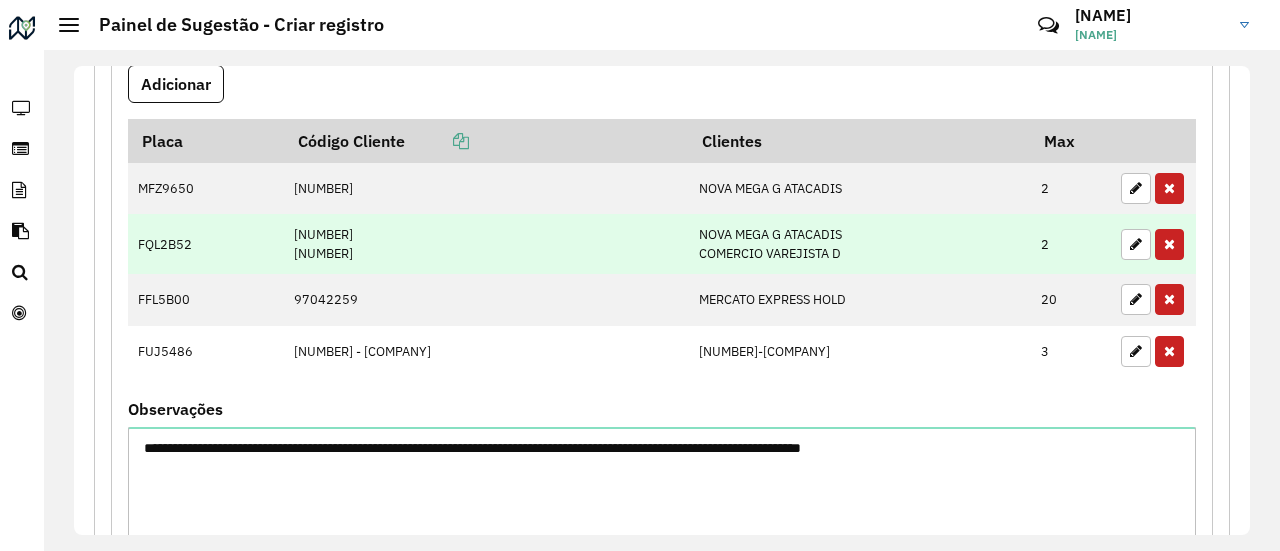click on "FQL2B52" at bounding box center (206, 243) 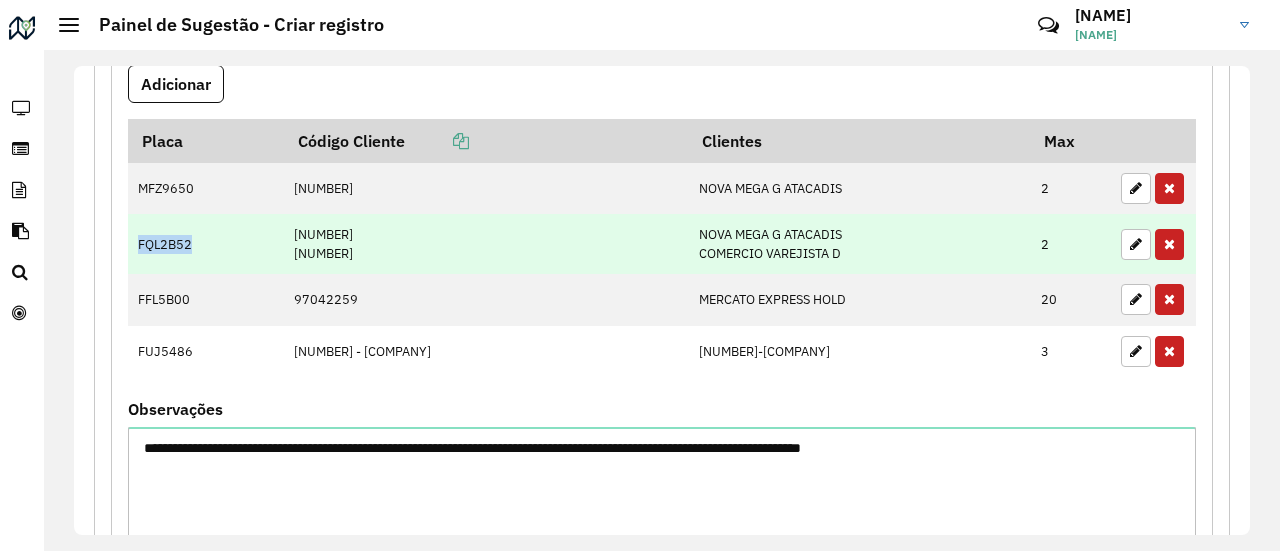 click on "FQL2B52" at bounding box center (206, 243) 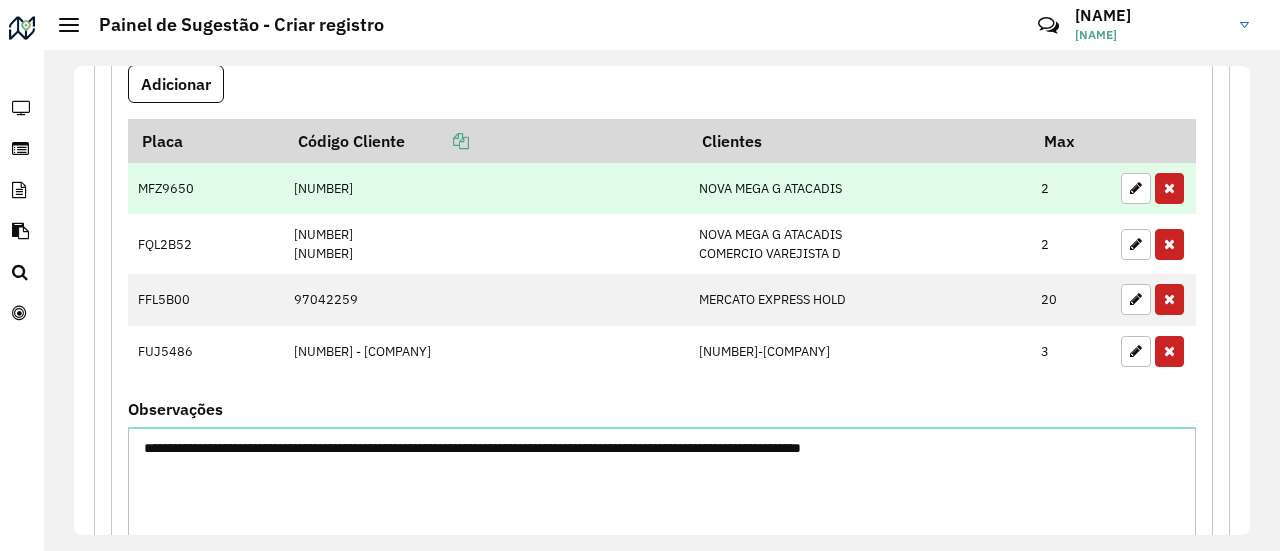 click on "MFZ9650" at bounding box center (206, 188) 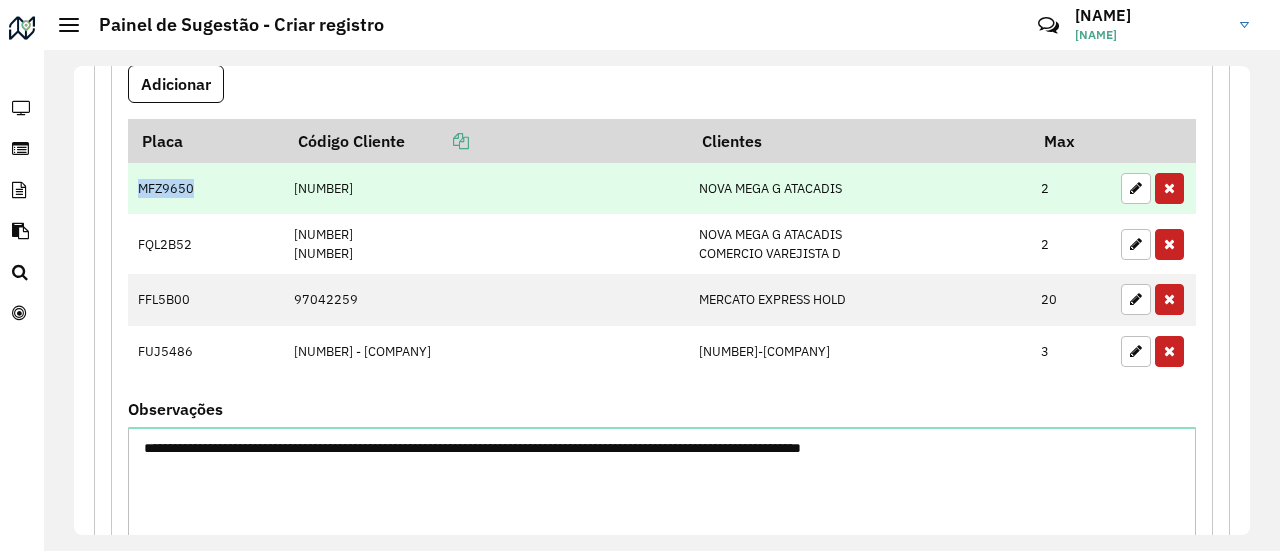 click on "MFZ9650" at bounding box center (206, 188) 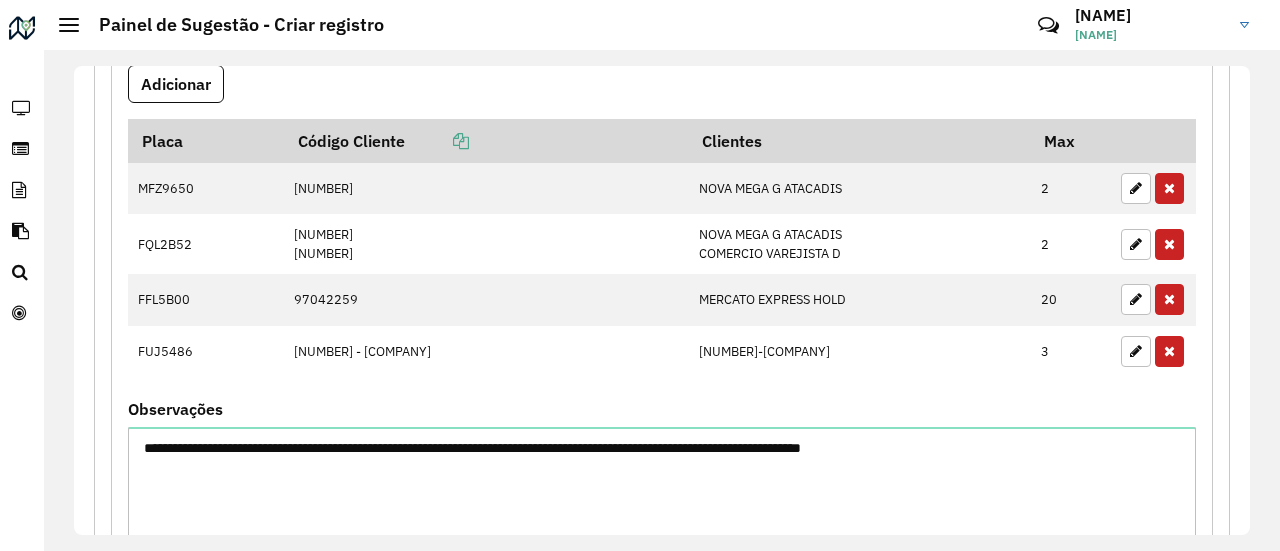 click on "Placa   Código Cliente   Clientes   Max  [CODE] [NUMBER]  [COMPANY] 2 [CODE] [NUMBER] [NUMBER]  [COMPANY]  COMERCIO VAREJISTA D 2 [CODE] [NUMBER]  [COMPANY] 20 [CODE] [NUMBER]  [COMPANY] 3" at bounding box center [662, 261] 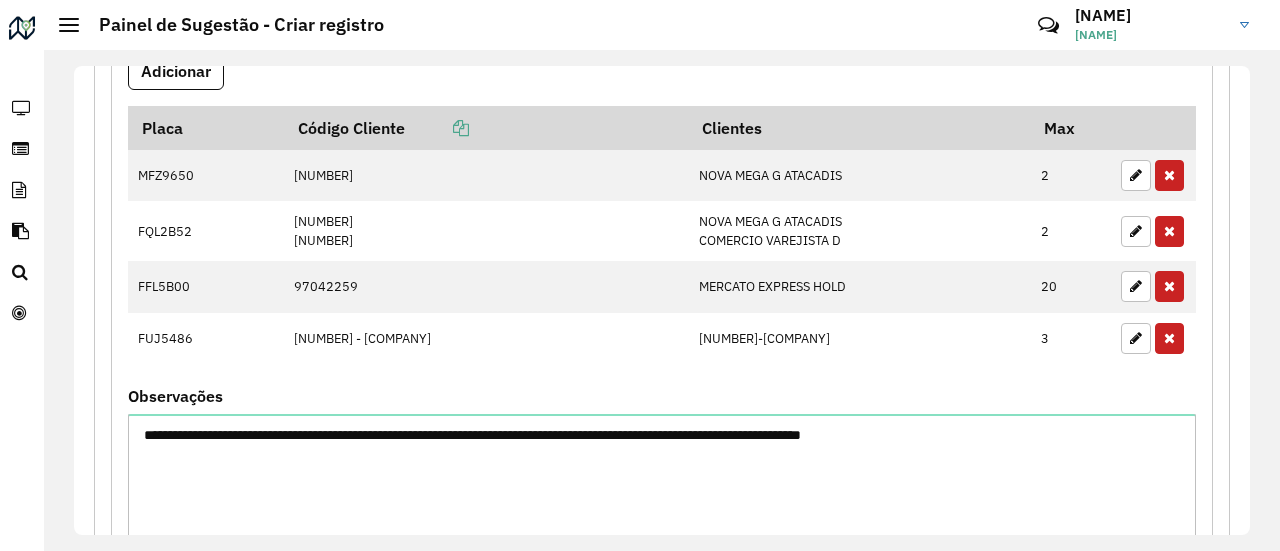 scroll, scrollTop: 690, scrollLeft: 0, axis: vertical 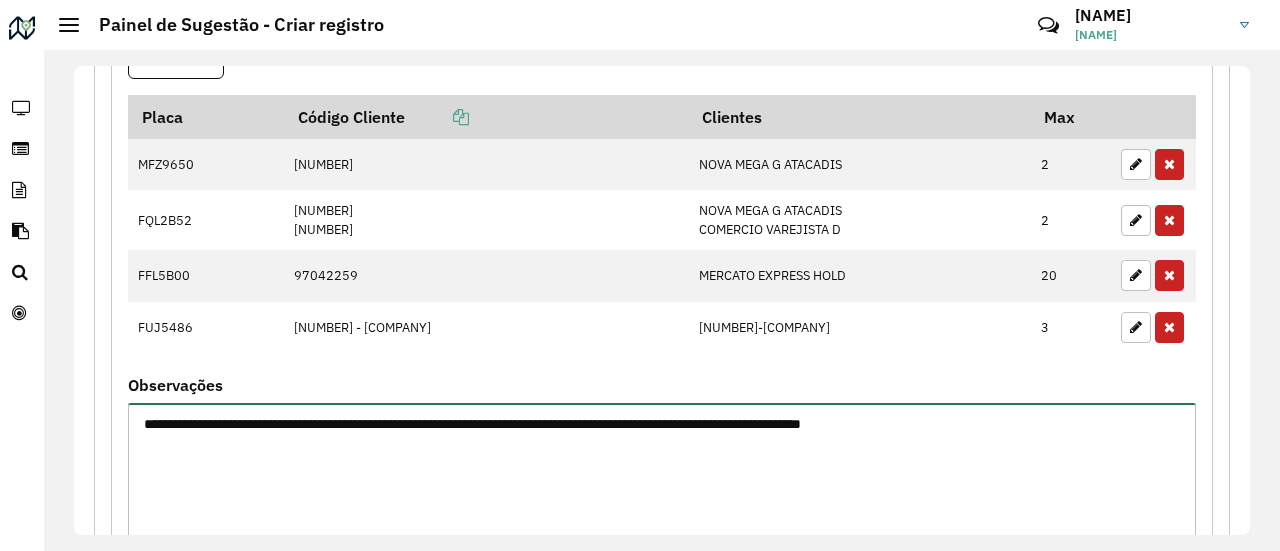 click on "**********" at bounding box center [662, 487] 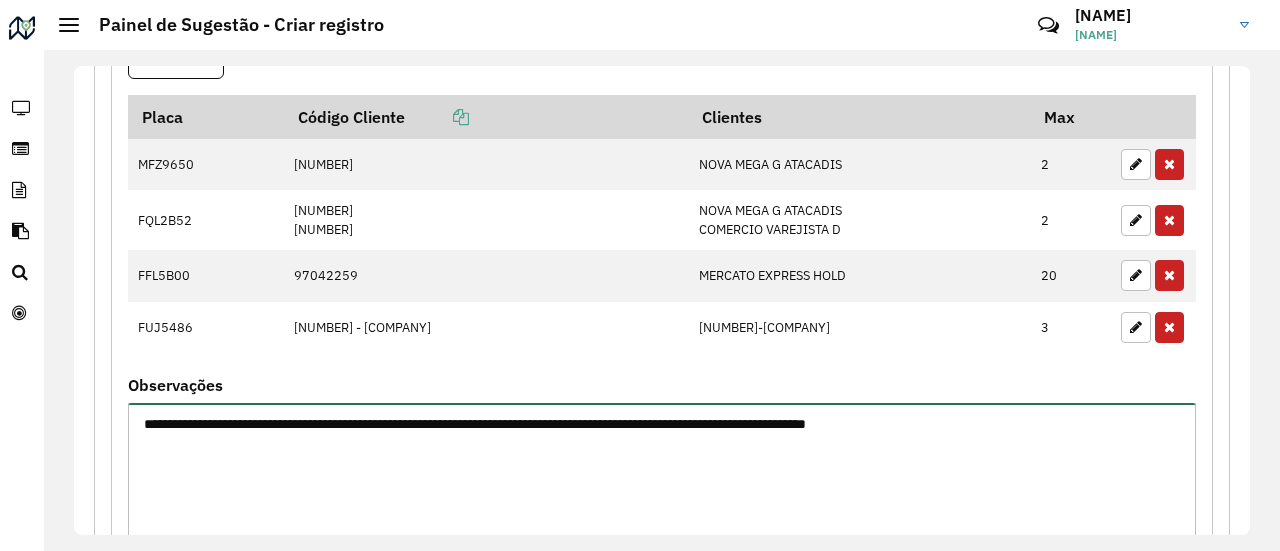 type on "**********" 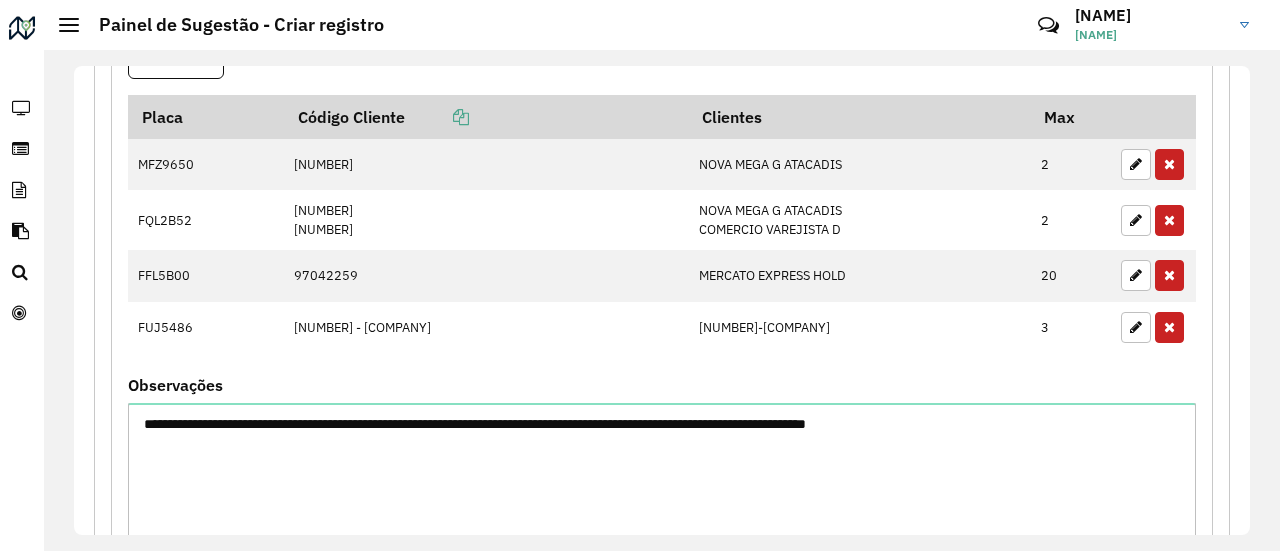 click on "**********" 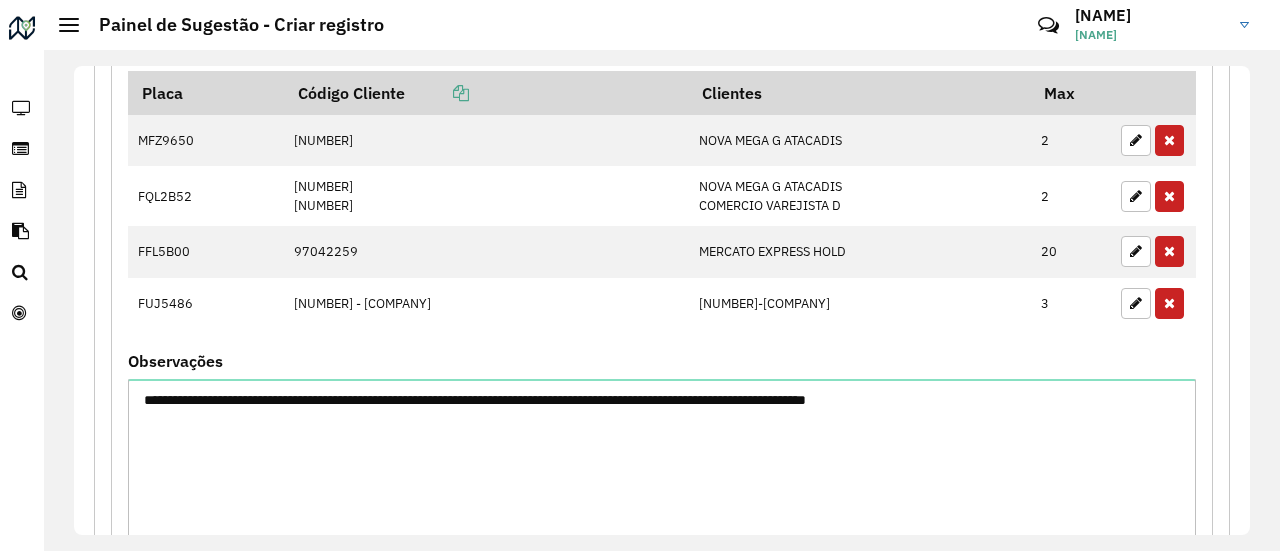 scroll, scrollTop: 718, scrollLeft: 0, axis: vertical 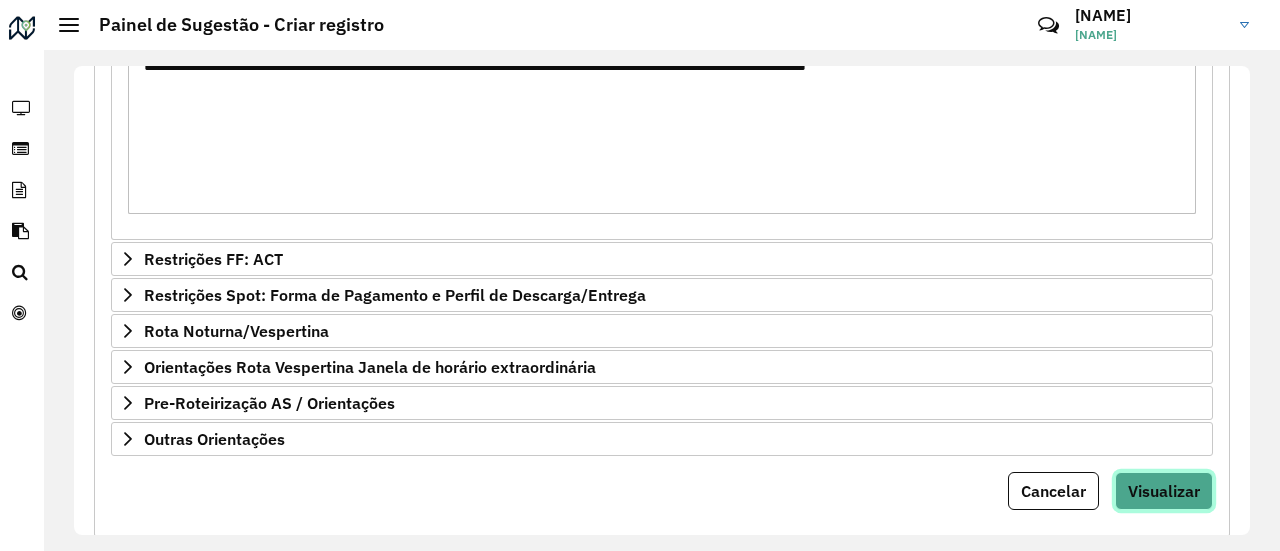click on "Visualizar" at bounding box center [1164, 491] 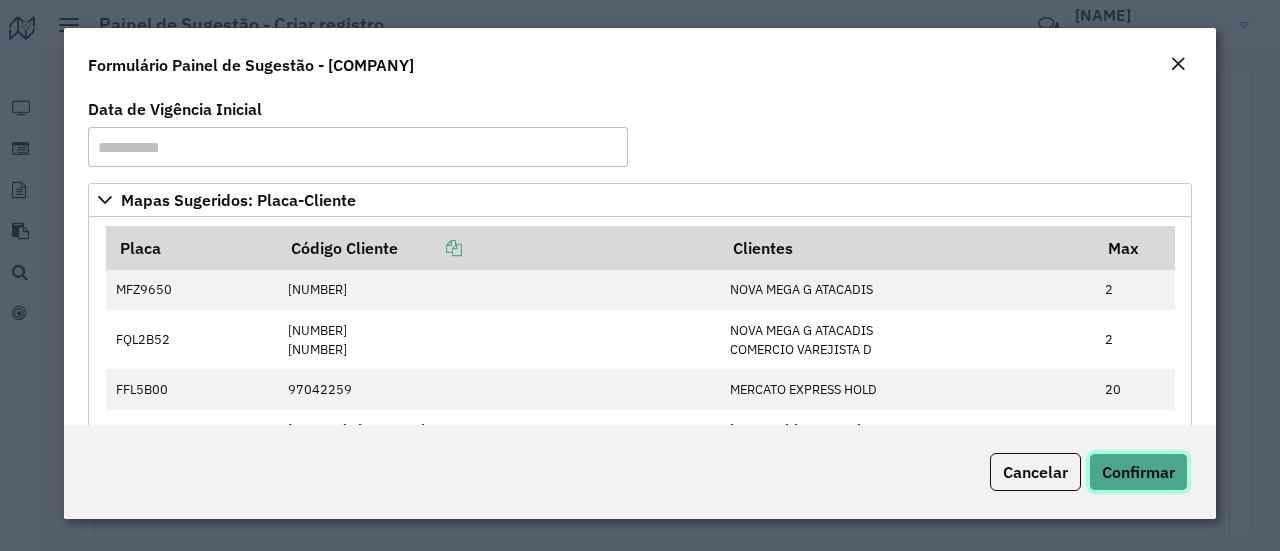 click on "Confirmar" 